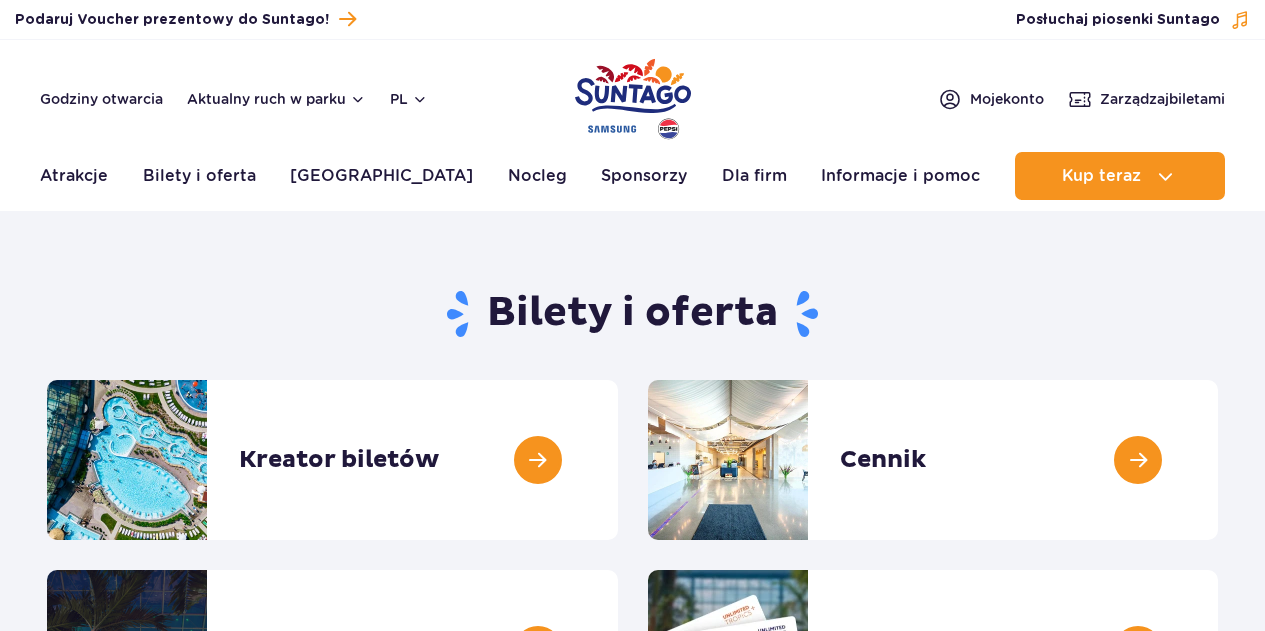 scroll, scrollTop: 0, scrollLeft: 0, axis: both 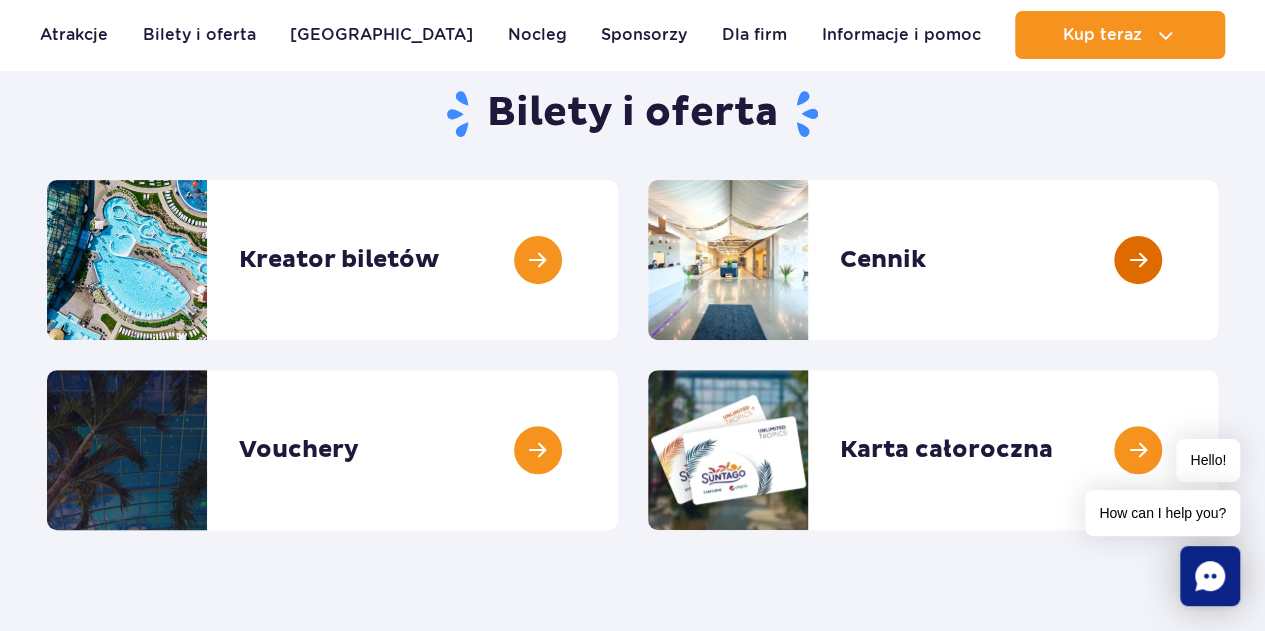 click at bounding box center (1218, 260) 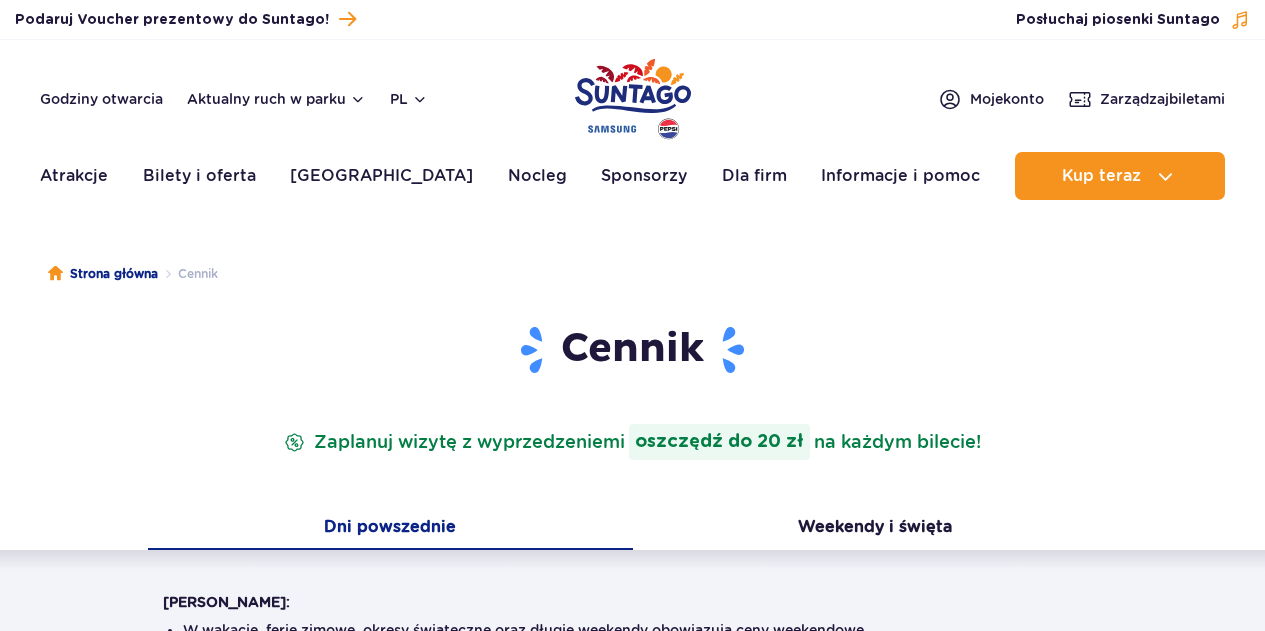 scroll, scrollTop: 0, scrollLeft: 0, axis: both 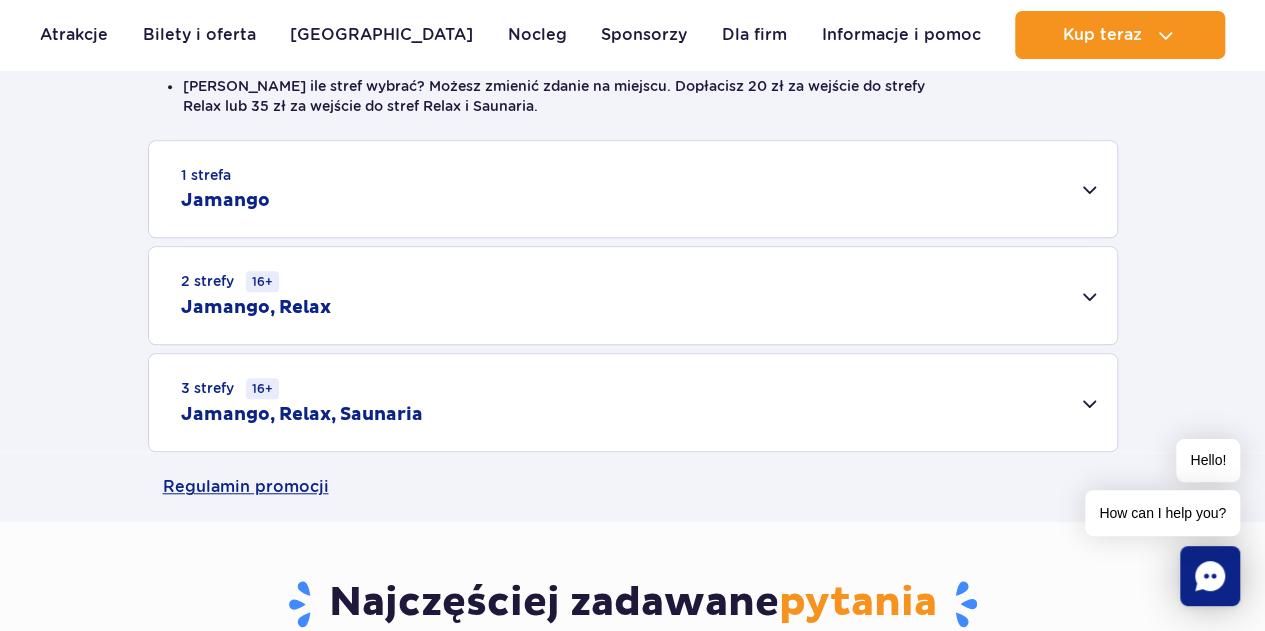 click on "3 strefy  16+
Jamango, Relax, Saunaria" at bounding box center (633, 402) 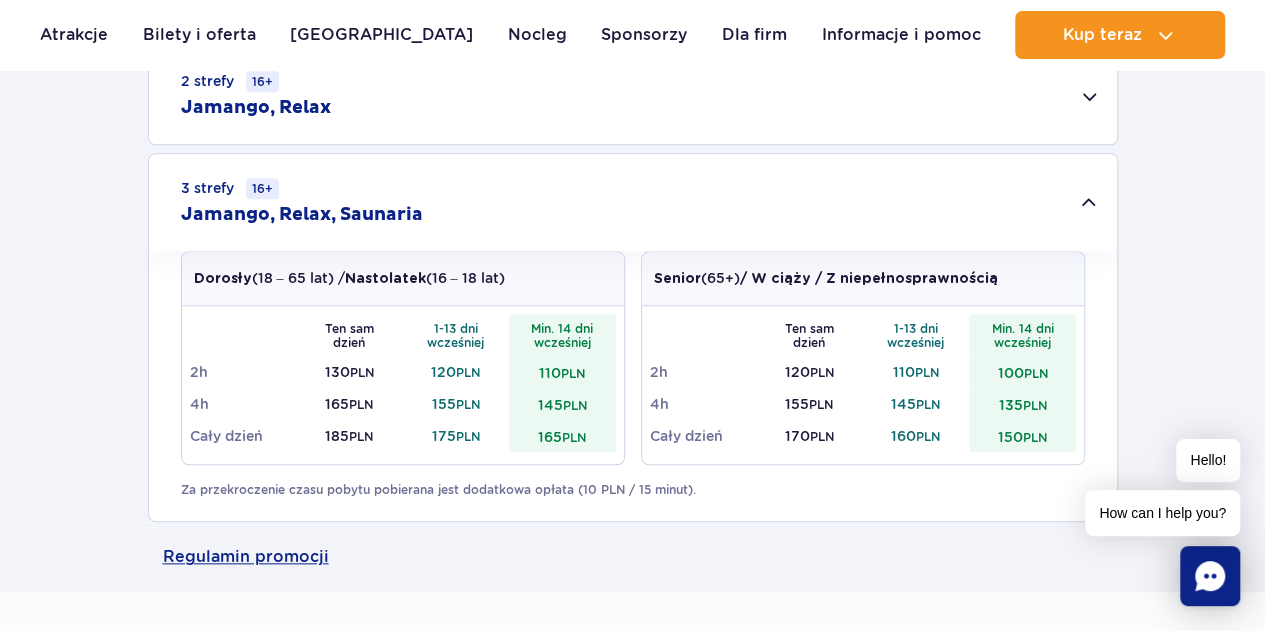 scroll, scrollTop: 800, scrollLeft: 0, axis: vertical 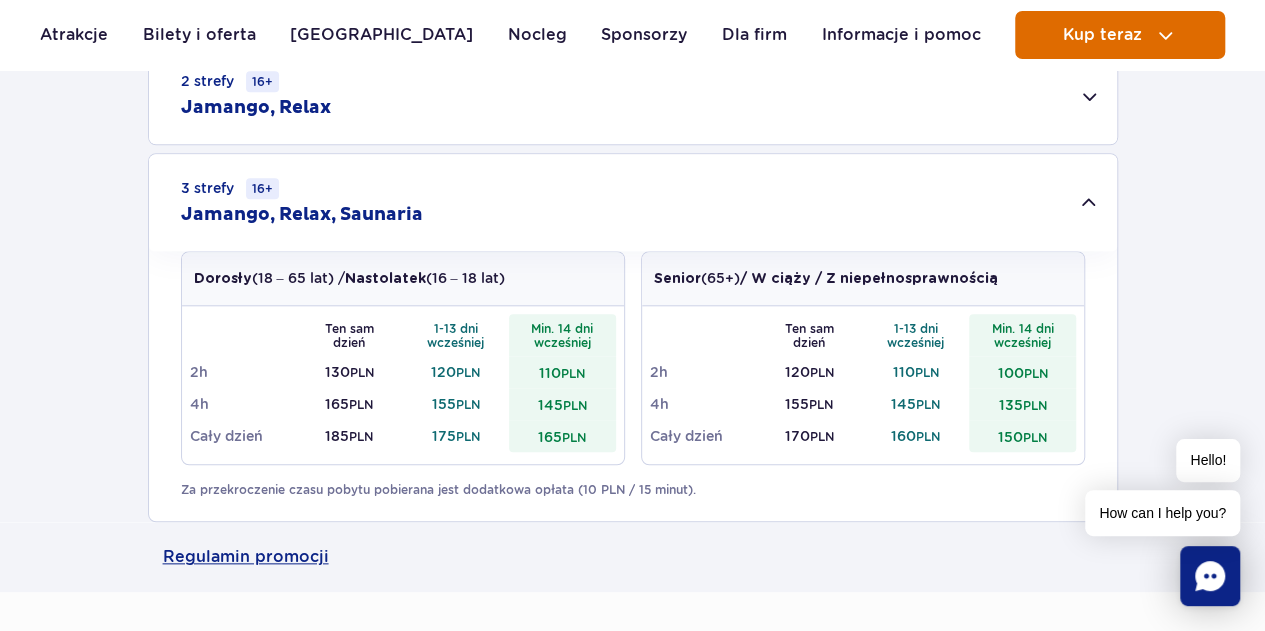 click at bounding box center [1165, 35] 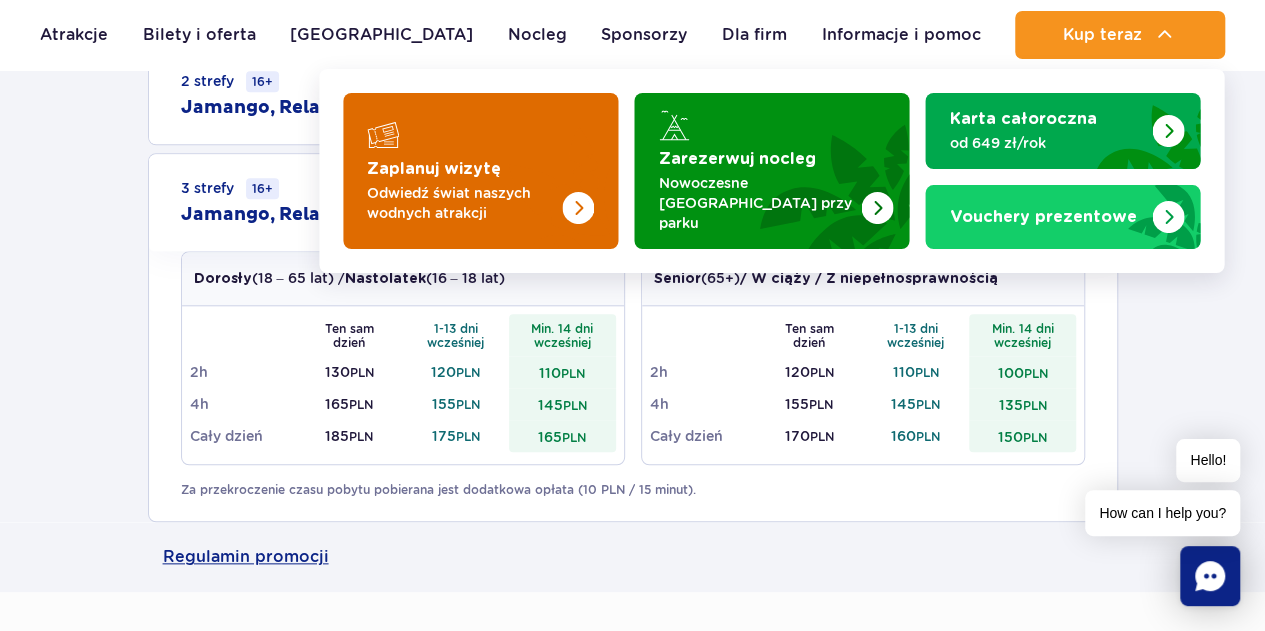 click at bounding box center [480, 171] 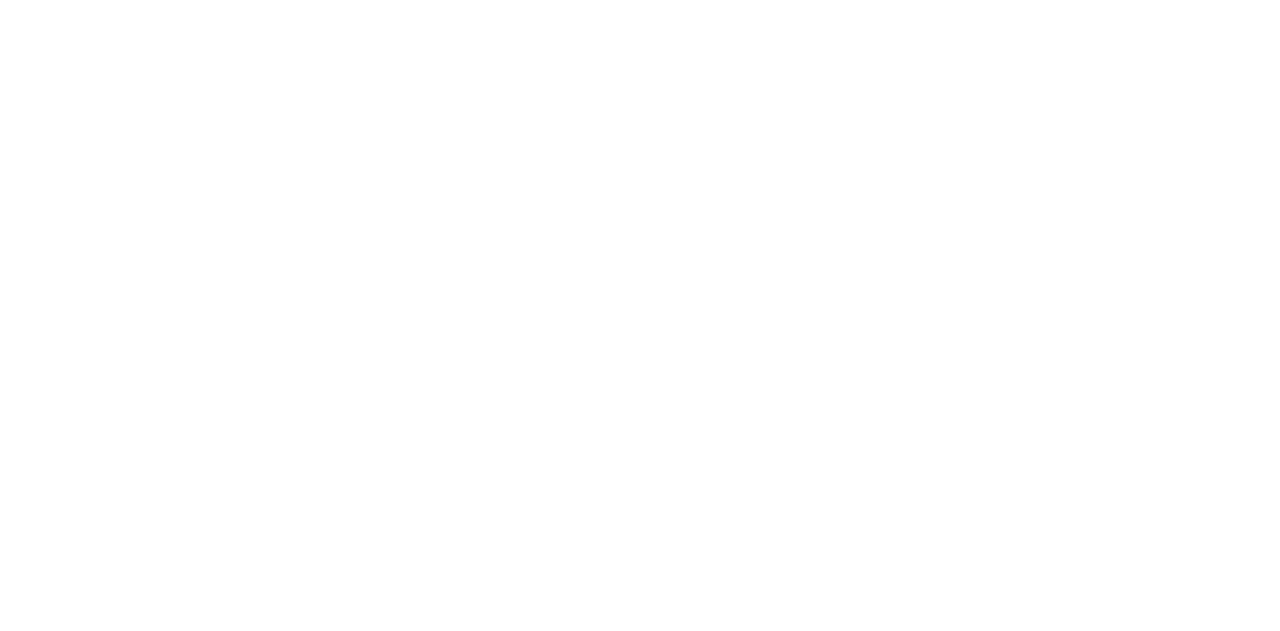 scroll, scrollTop: 0, scrollLeft: 0, axis: both 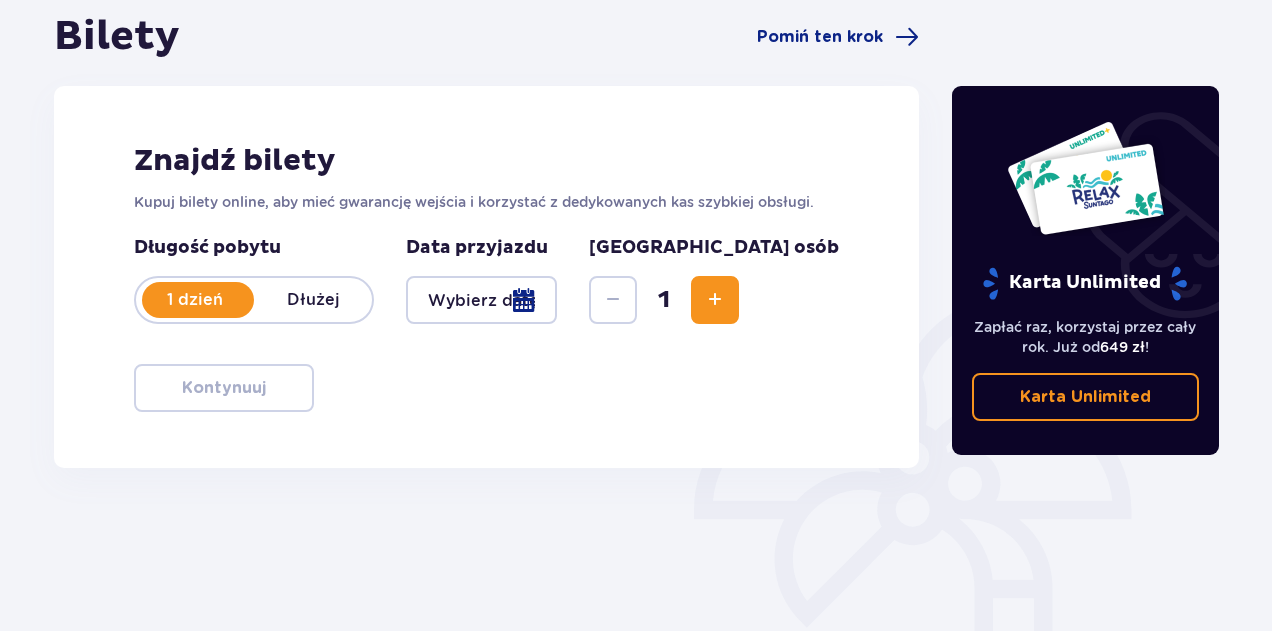 click at bounding box center (481, 300) 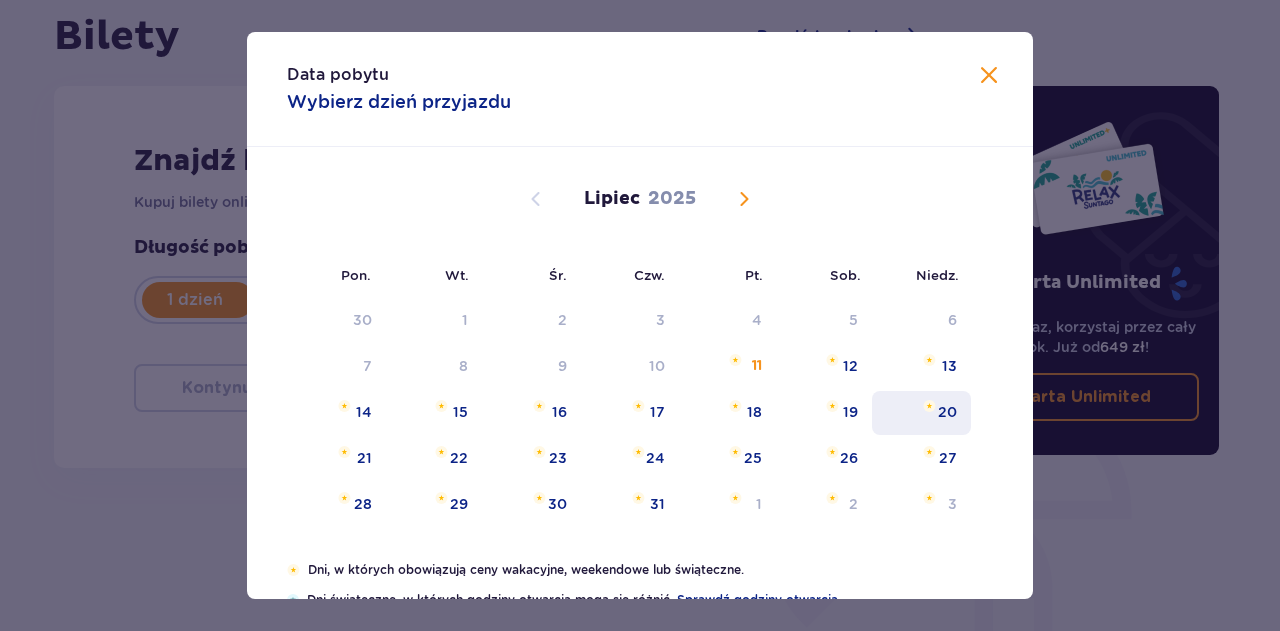 click on "20" at bounding box center (921, 413) 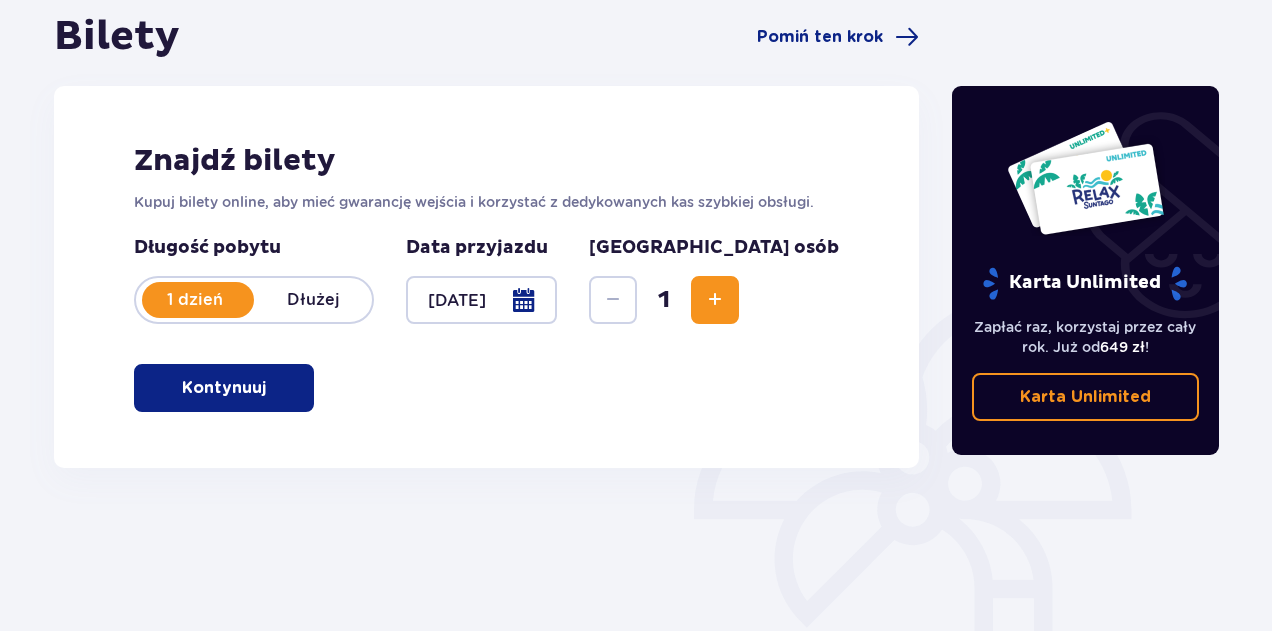 click at bounding box center (715, 300) 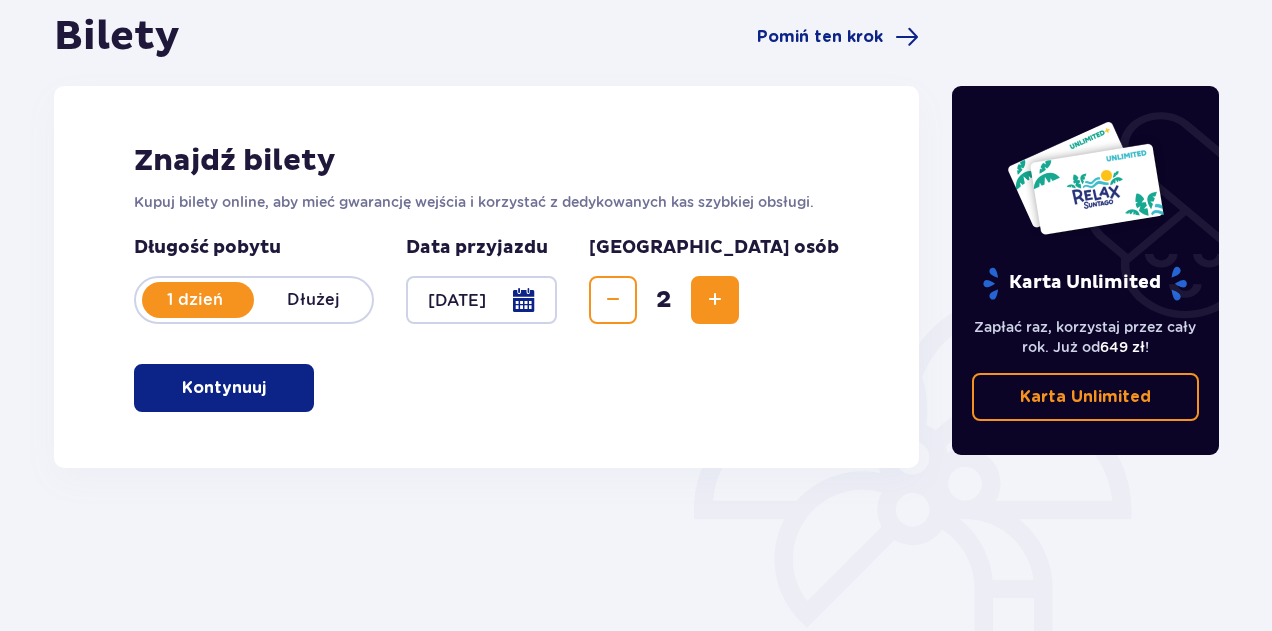 click at bounding box center [715, 300] 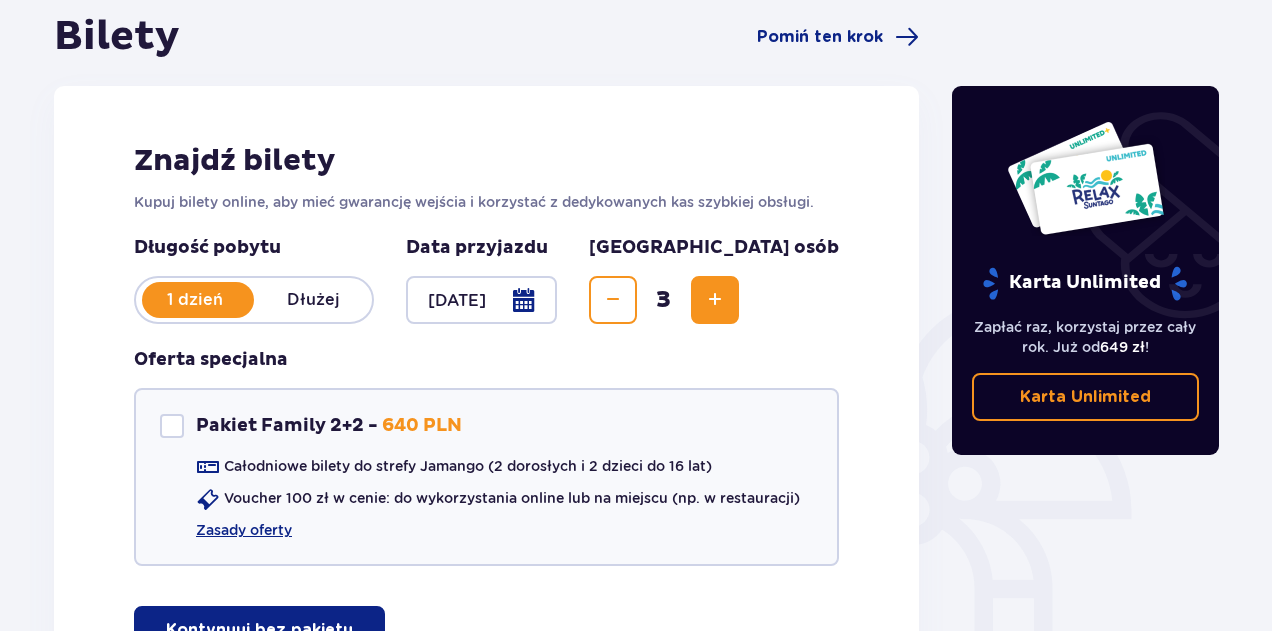 click at bounding box center [715, 300] 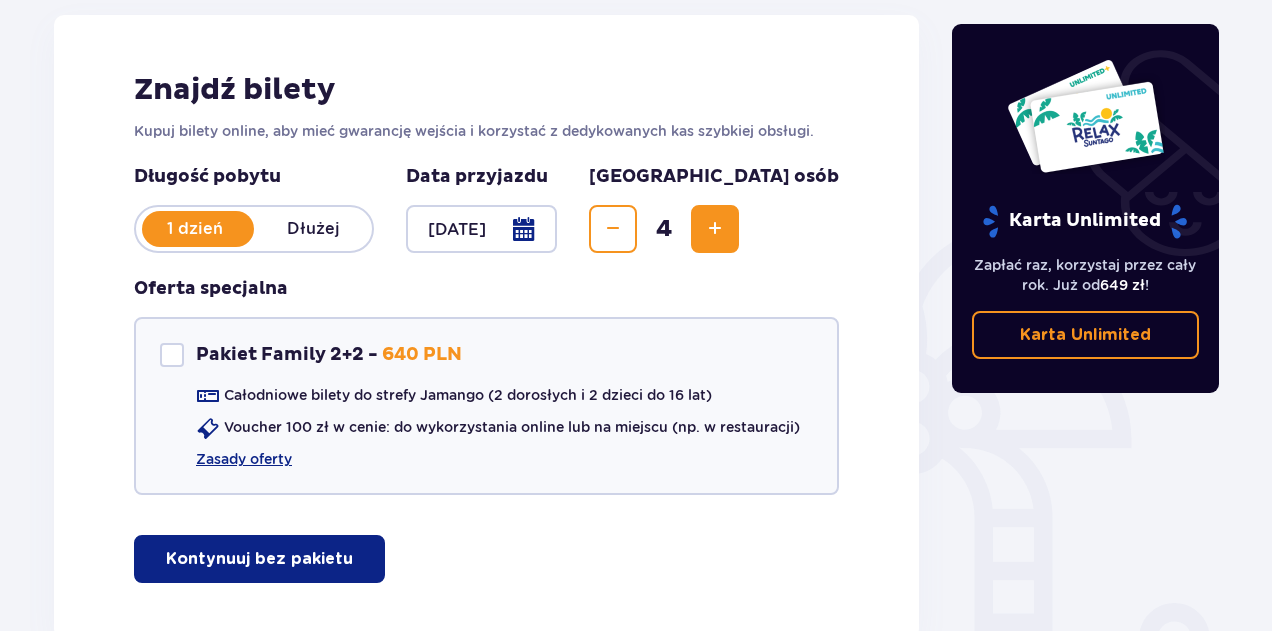 scroll, scrollTop: 300, scrollLeft: 0, axis: vertical 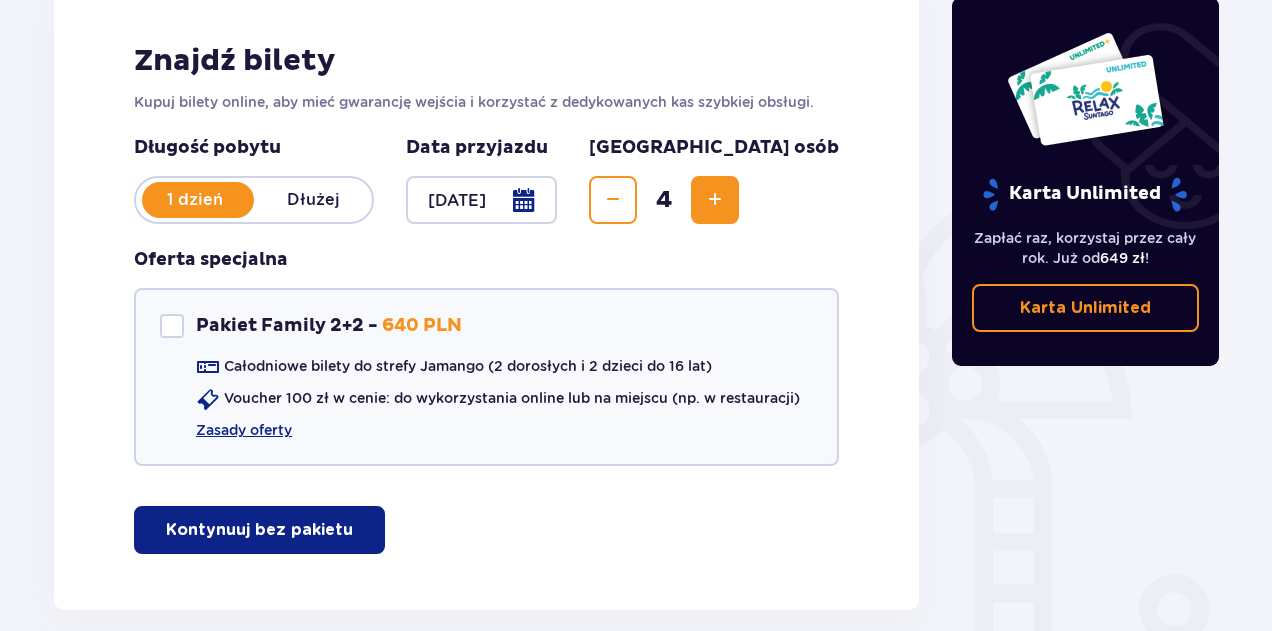 click on "Kontynuuj bez pakietu" at bounding box center (259, 530) 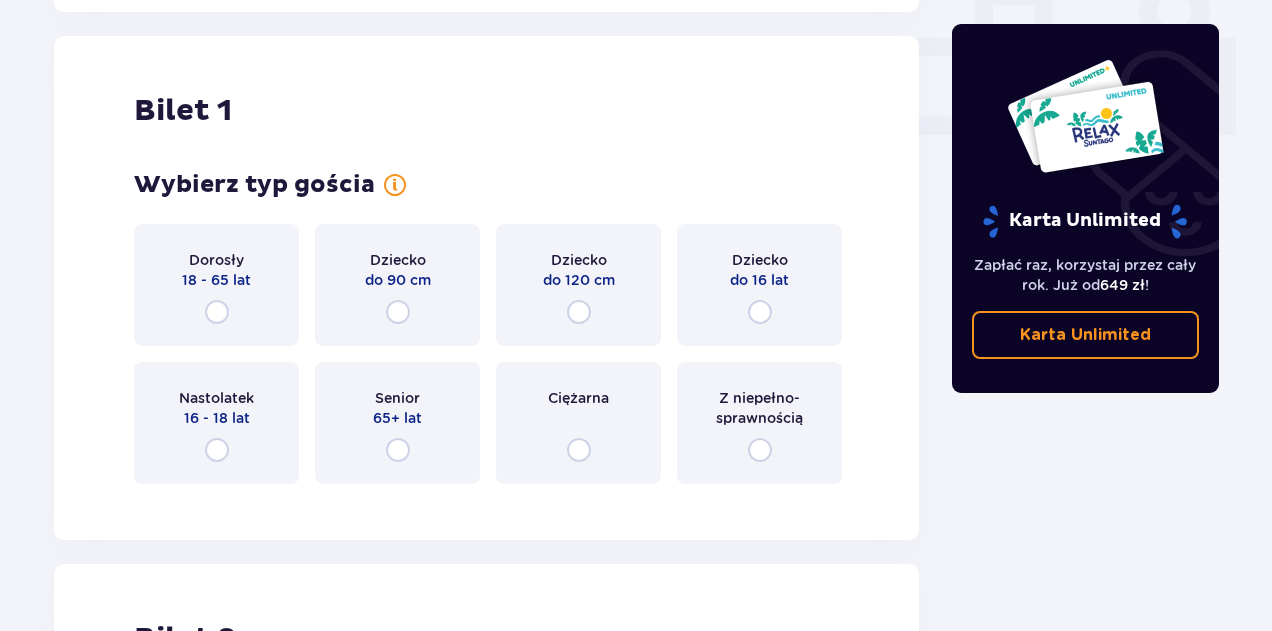 scroll, scrollTop: 910, scrollLeft: 0, axis: vertical 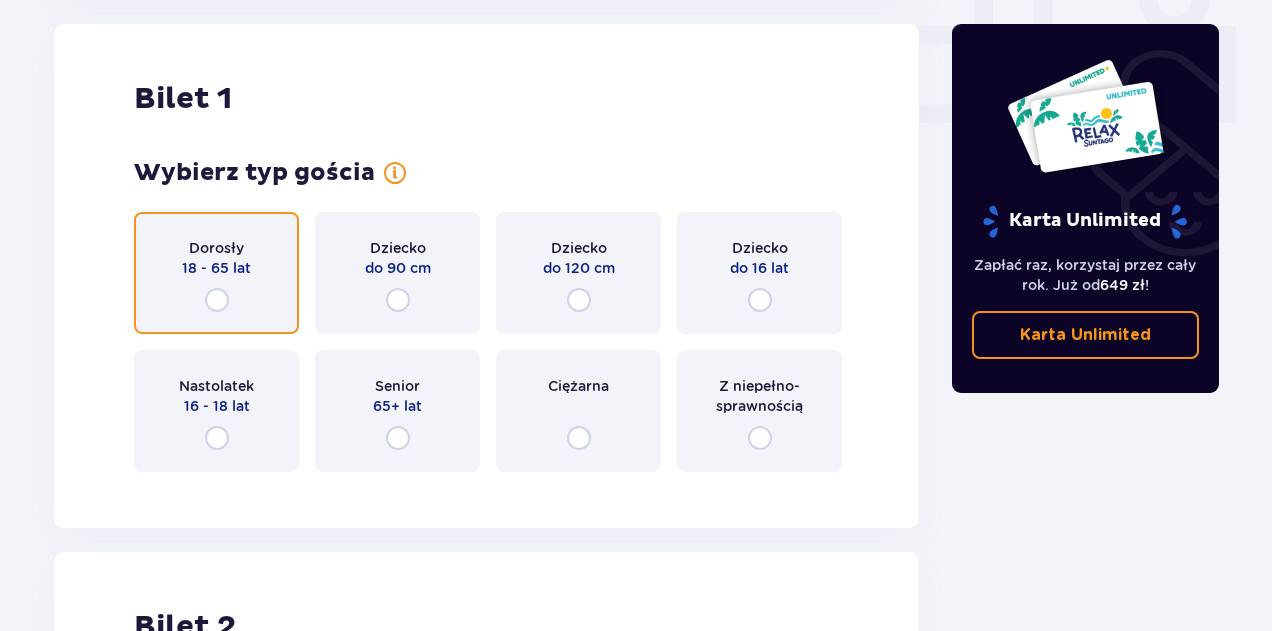 click at bounding box center (217, 300) 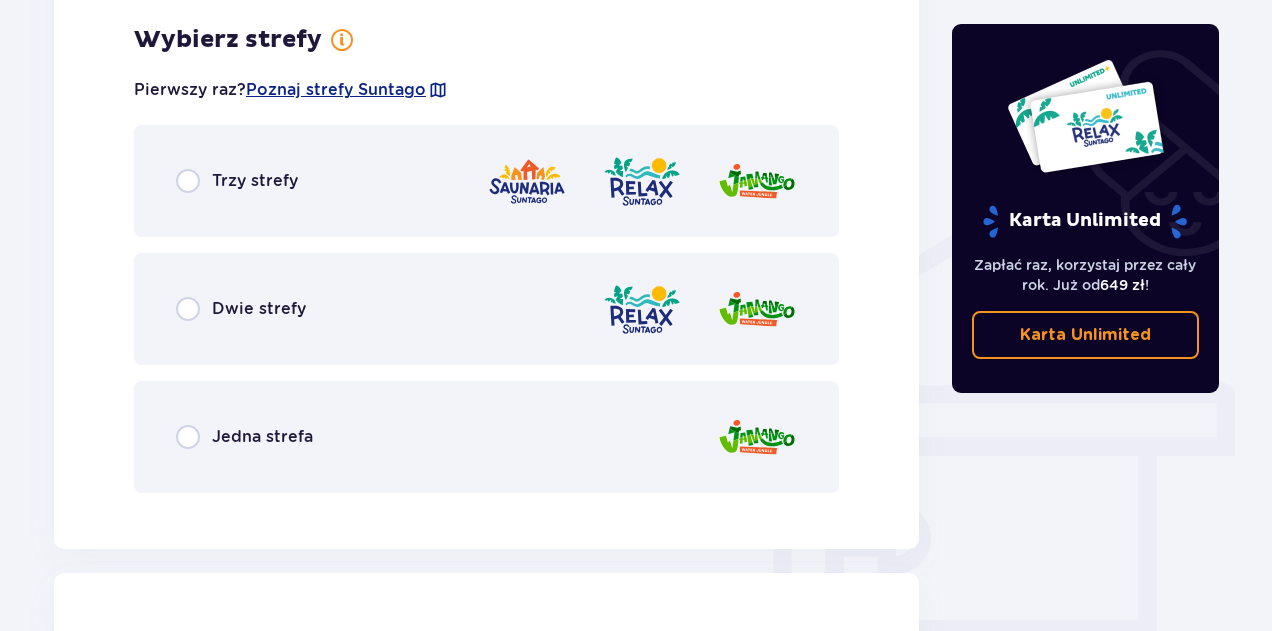 scroll, scrollTop: 1398, scrollLeft: 0, axis: vertical 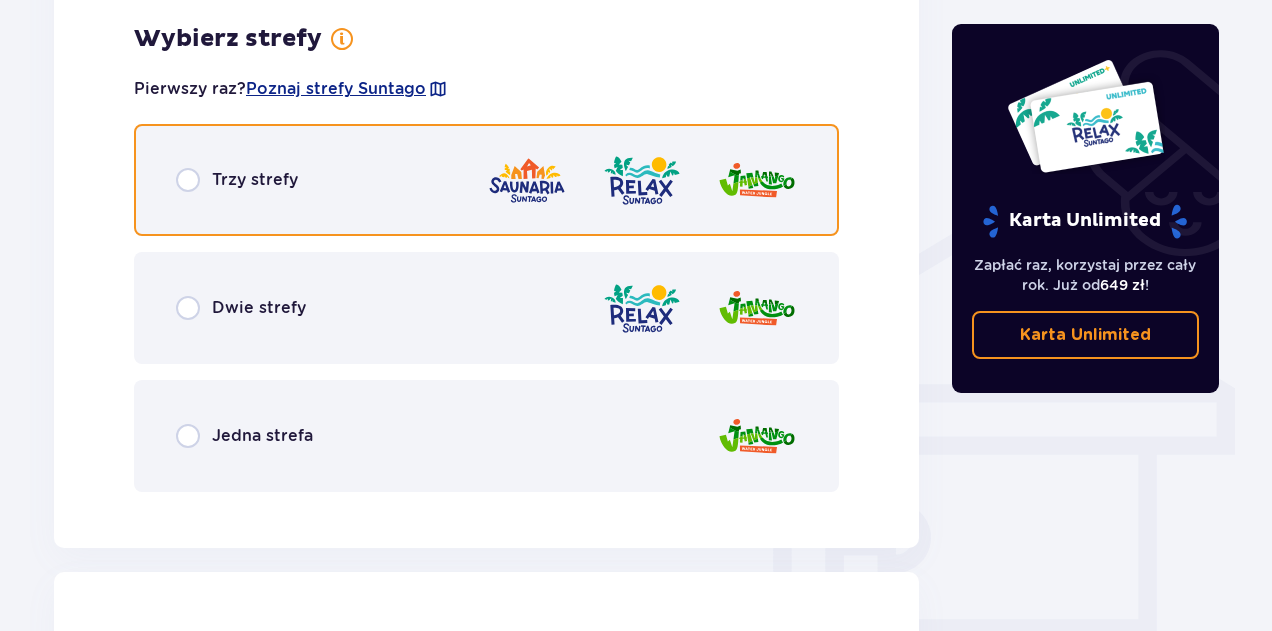 click at bounding box center [188, 180] 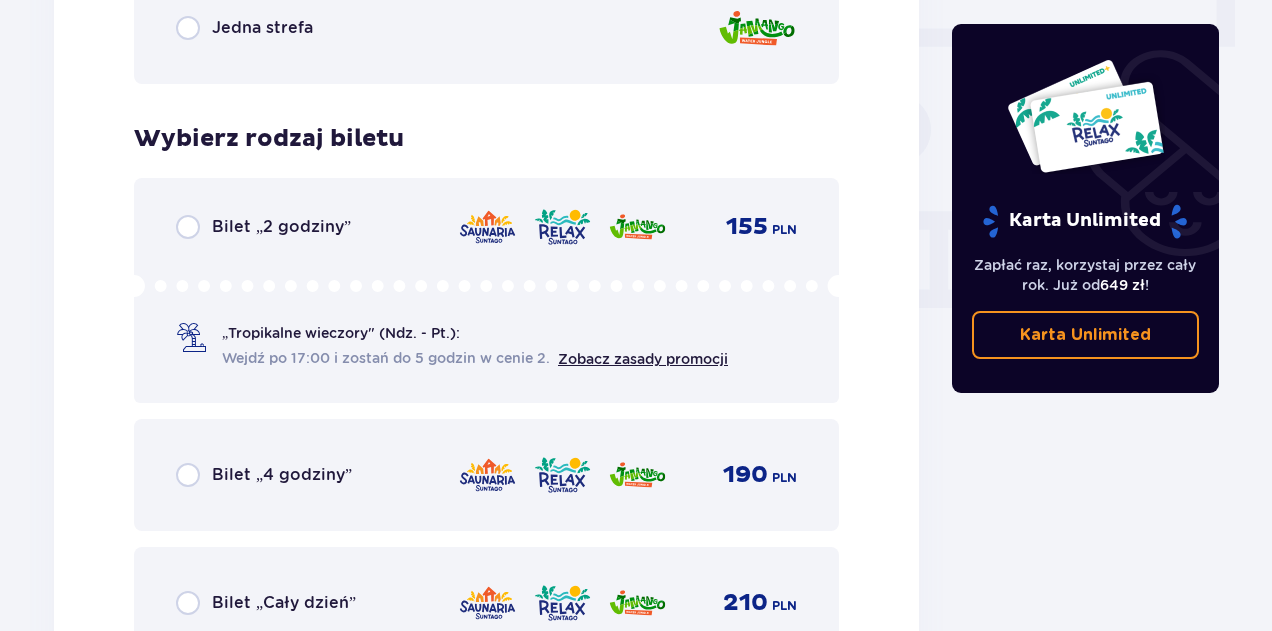scroll, scrollTop: 1906, scrollLeft: 0, axis: vertical 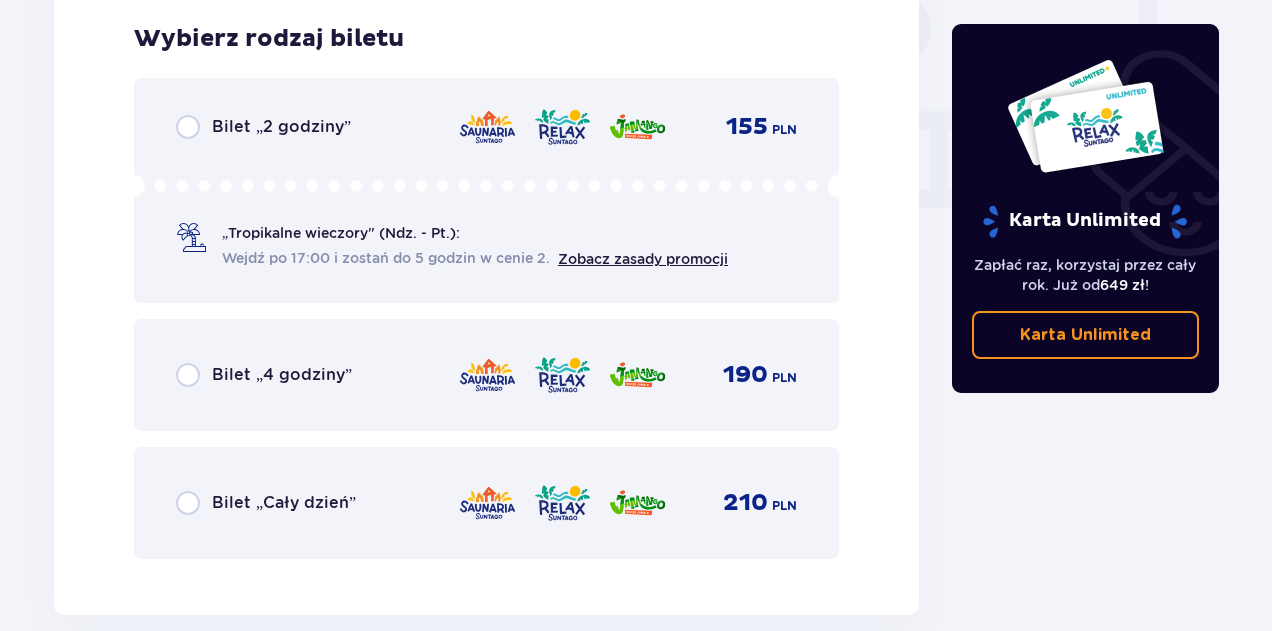 click on "Bilet „Cały dzień”" at bounding box center [284, 503] 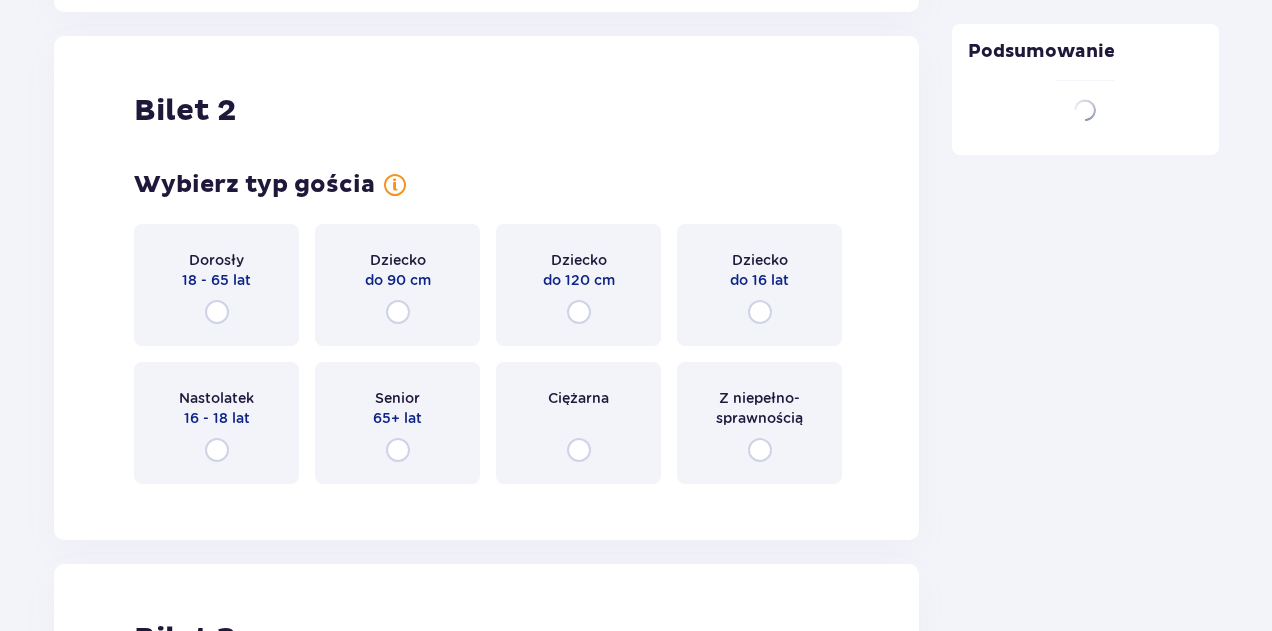 scroll, scrollTop: 2521, scrollLeft: 0, axis: vertical 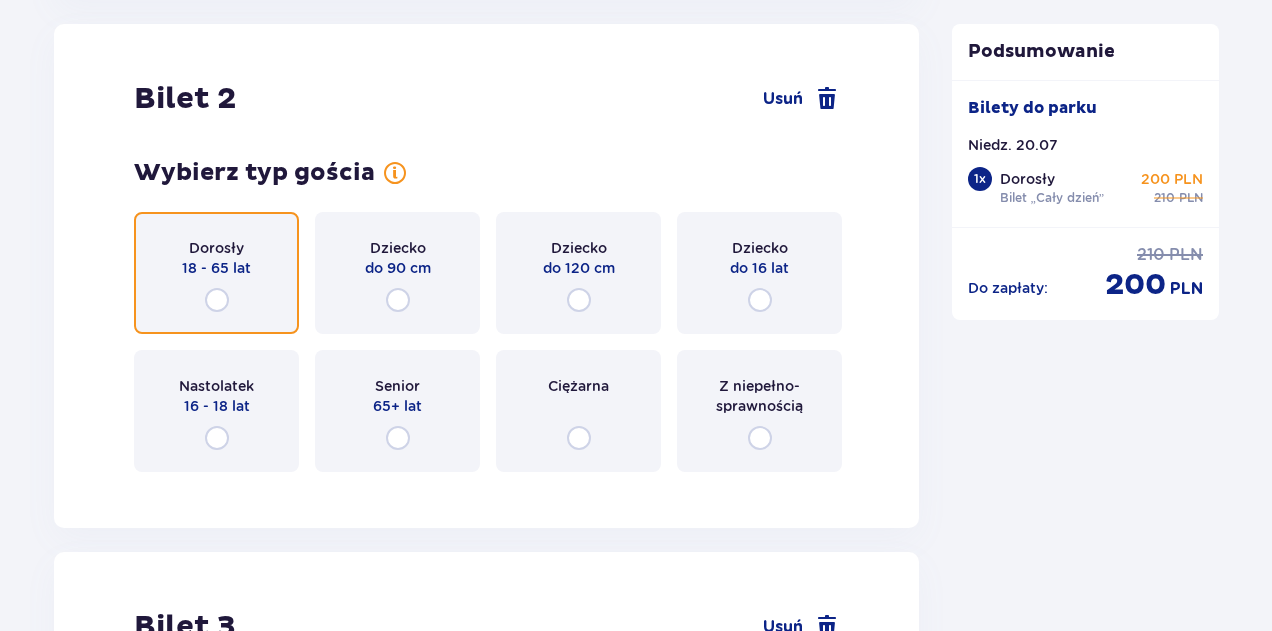 click at bounding box center (217, 300) 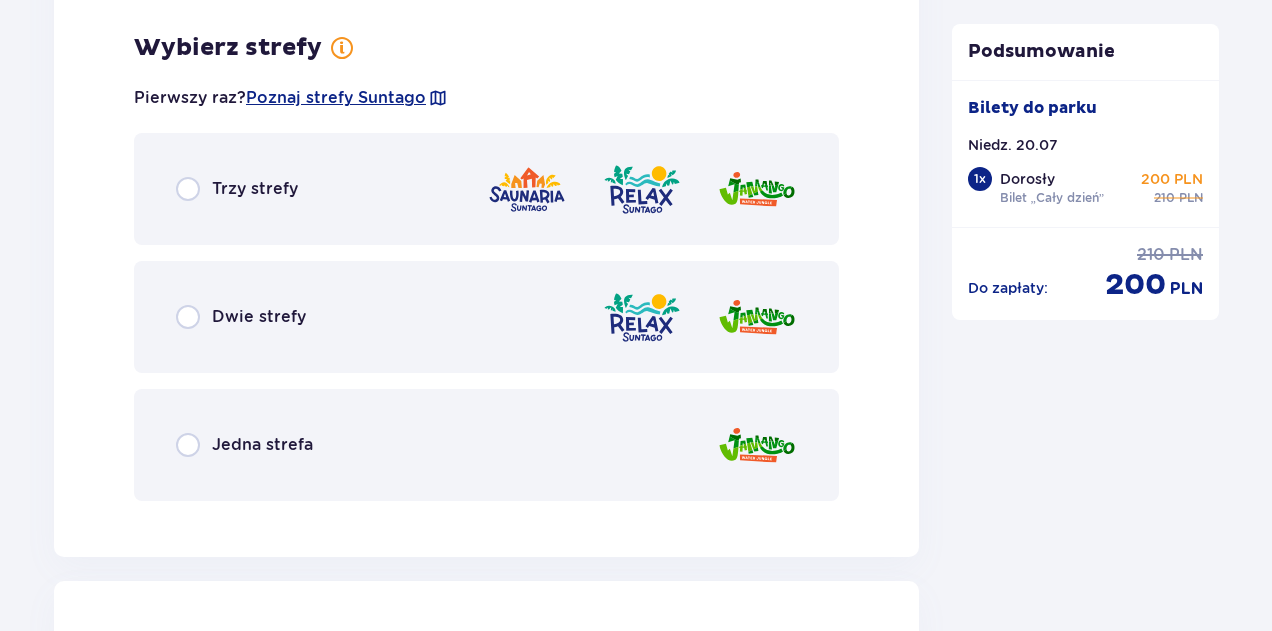 scroll, scrollTop: 3009, scrollLeft: 0, axis: vertical 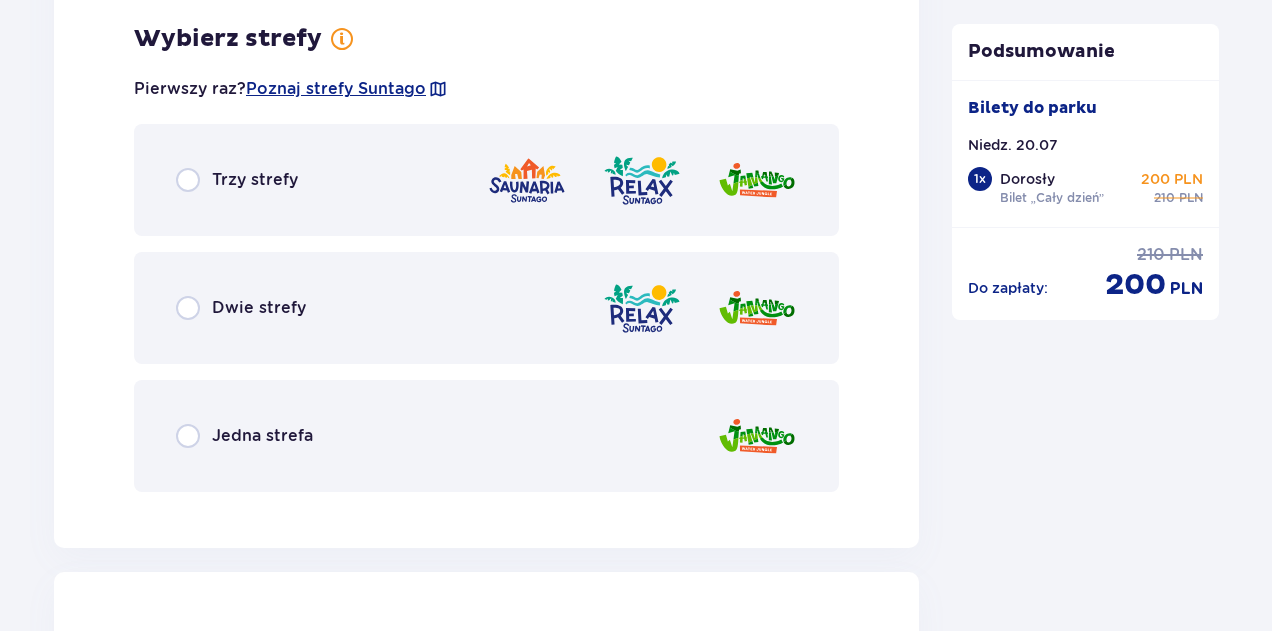 click on "Trzy strefy" at bounding box center (486, 180) 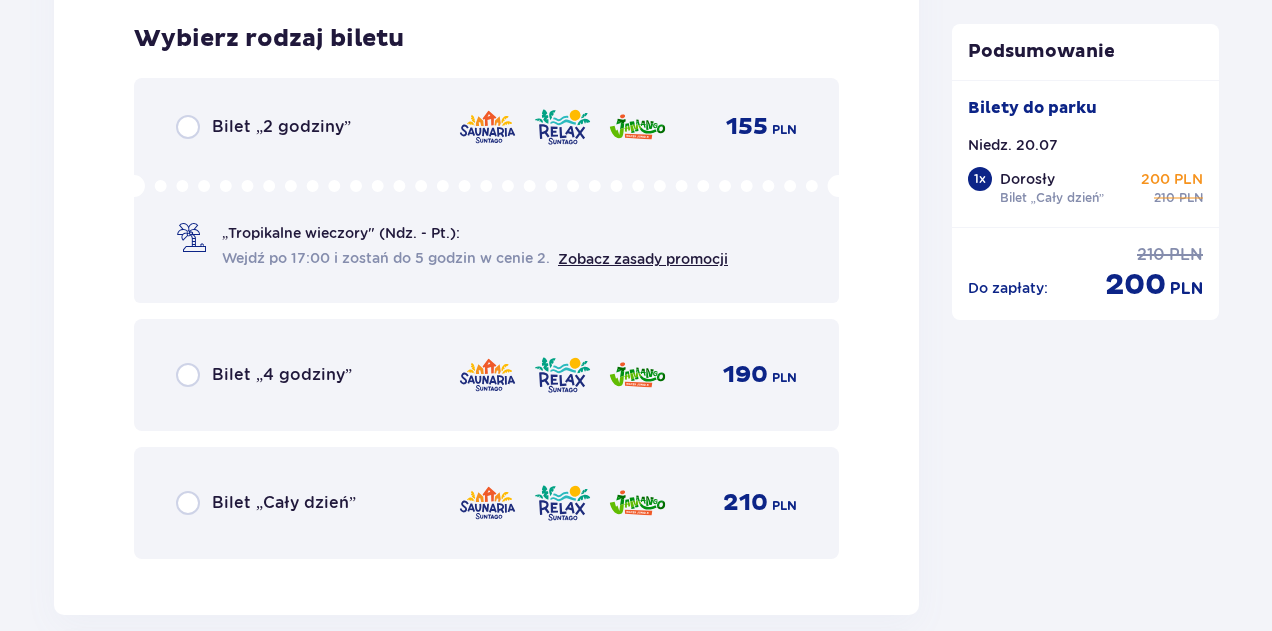 click on "Bilet „Cały dzień” 210 PLN" at bounding box center [486, 503] 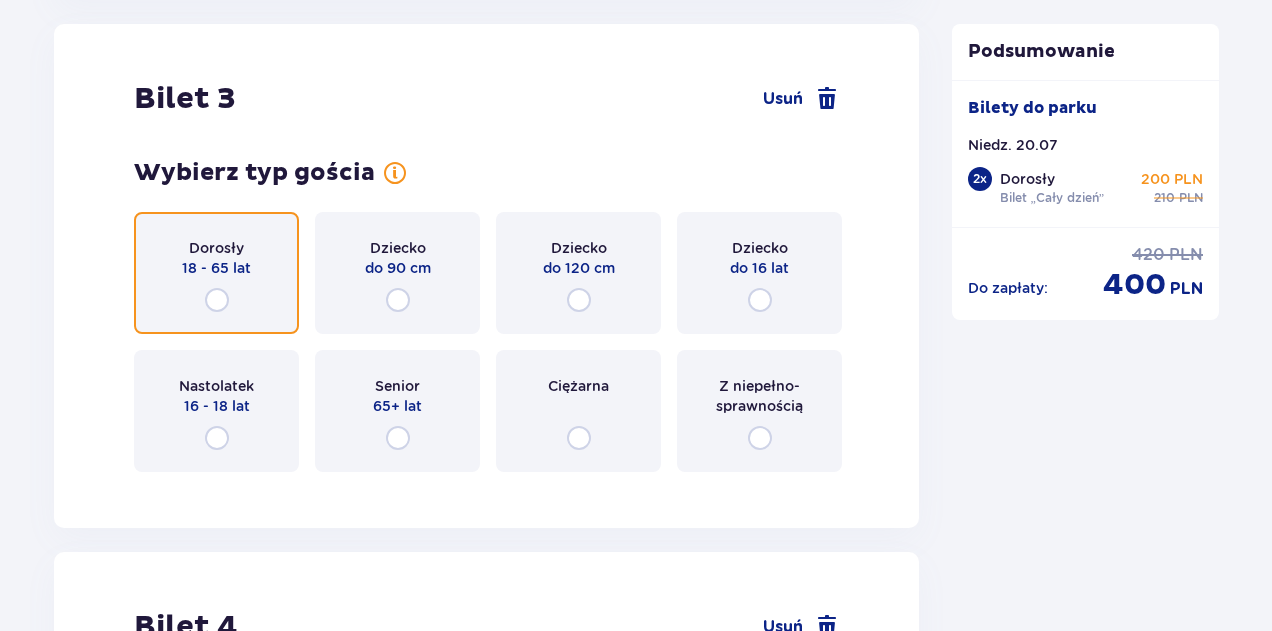 click at bounding box center [217, 300] 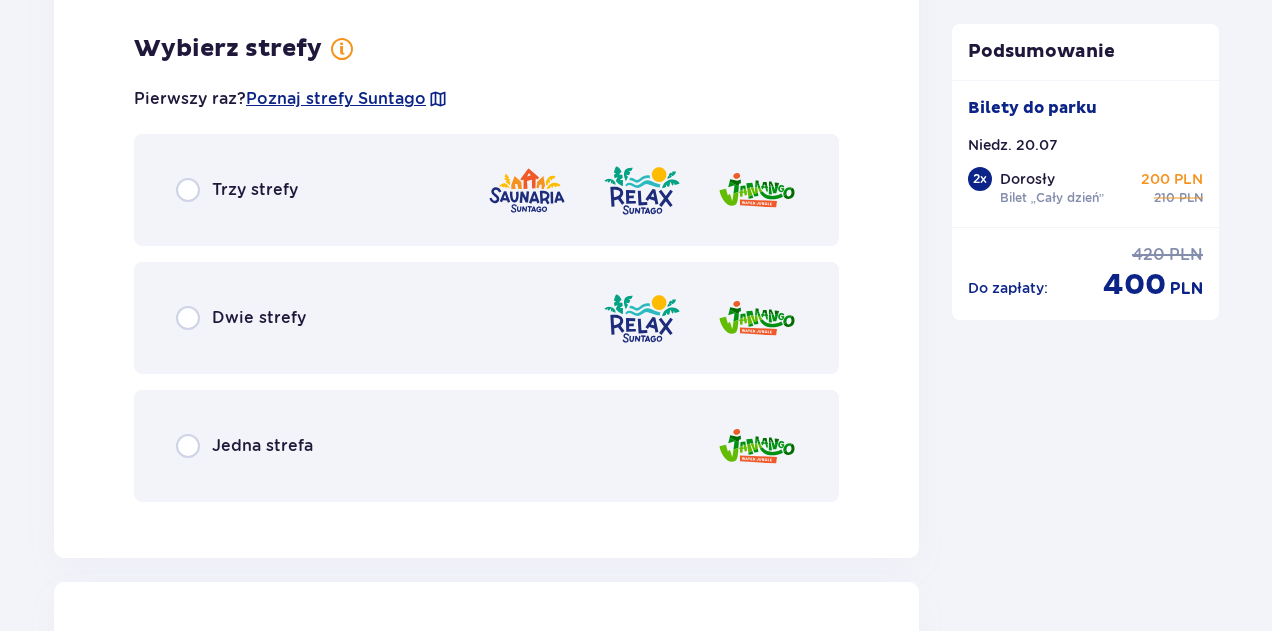 scroll, scrollTop: 4620, scrollLeft: 0, axis: vertical 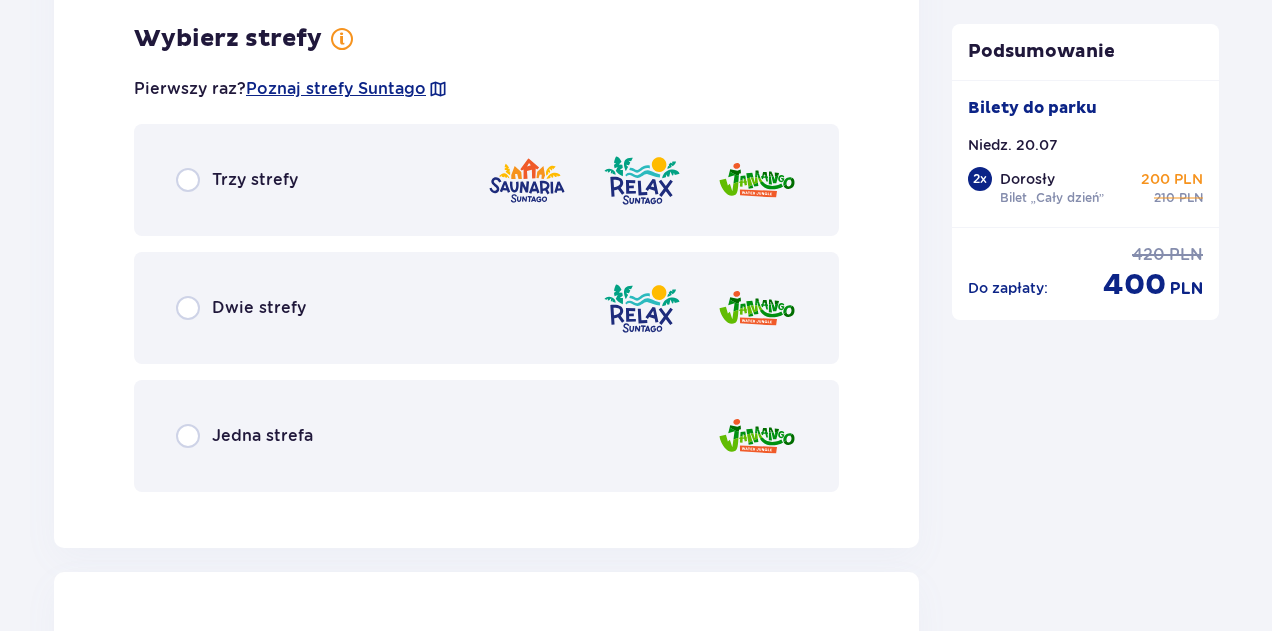 click on "Trzy strefy" at bounding box center [237, 180] 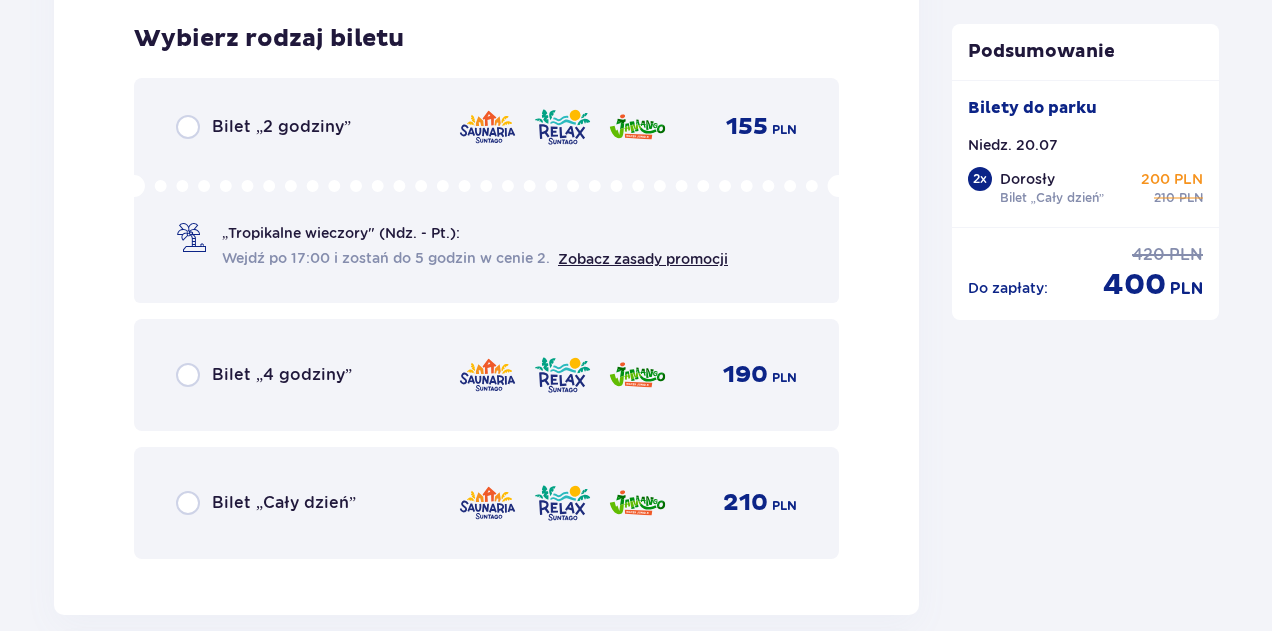 click on "Bilet „Cały dzień” 210 PLN" at bounding box center [486, 503] 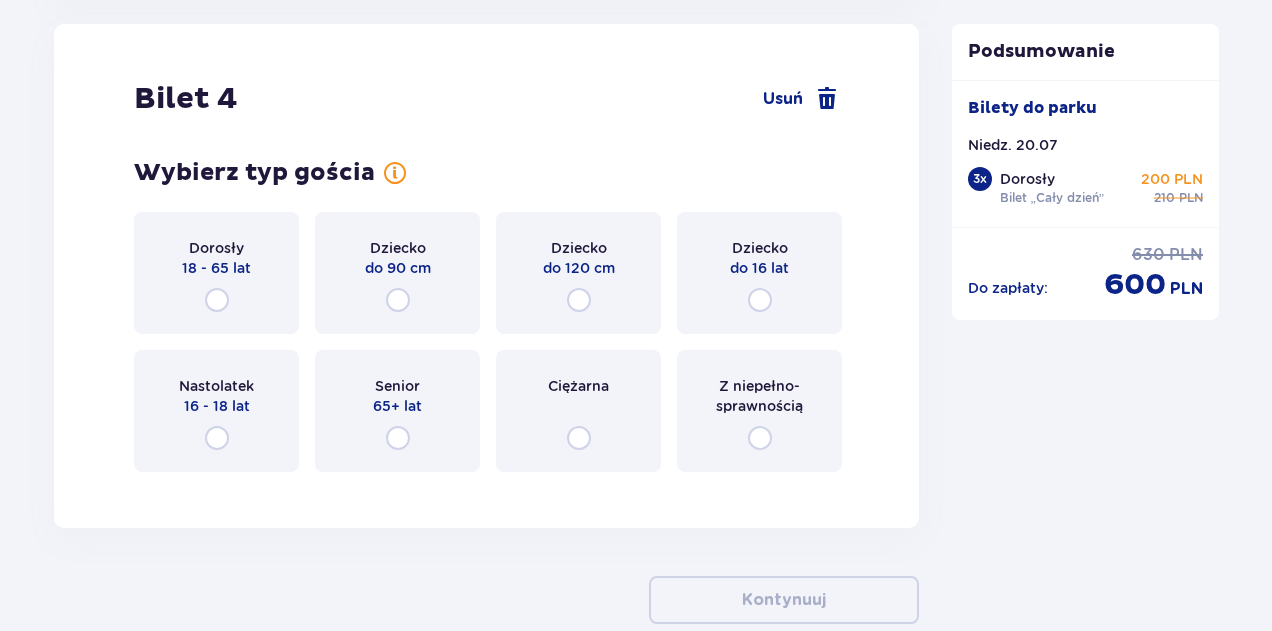 click on "Dorosły 18 - 65 lat" at bounding box center (216, 273) 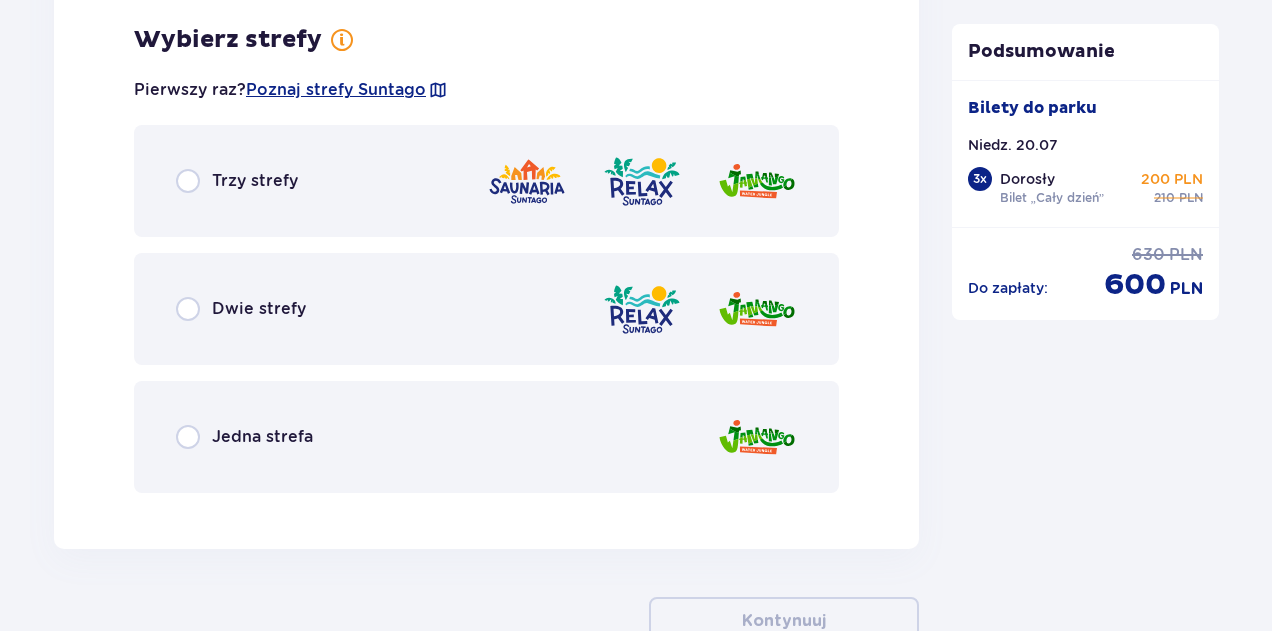scroll, scrollTop: 6231, scrollLeft: 0, axis: vertical 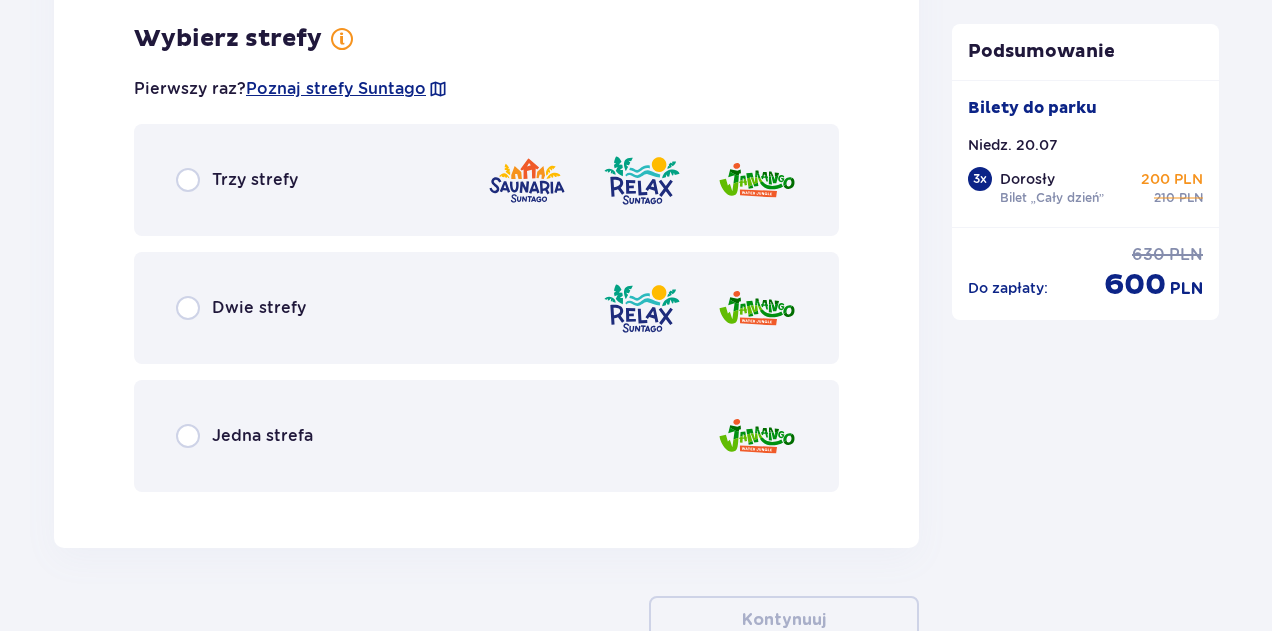 click on "Trzy strefy" at bounding box center [255, 180] 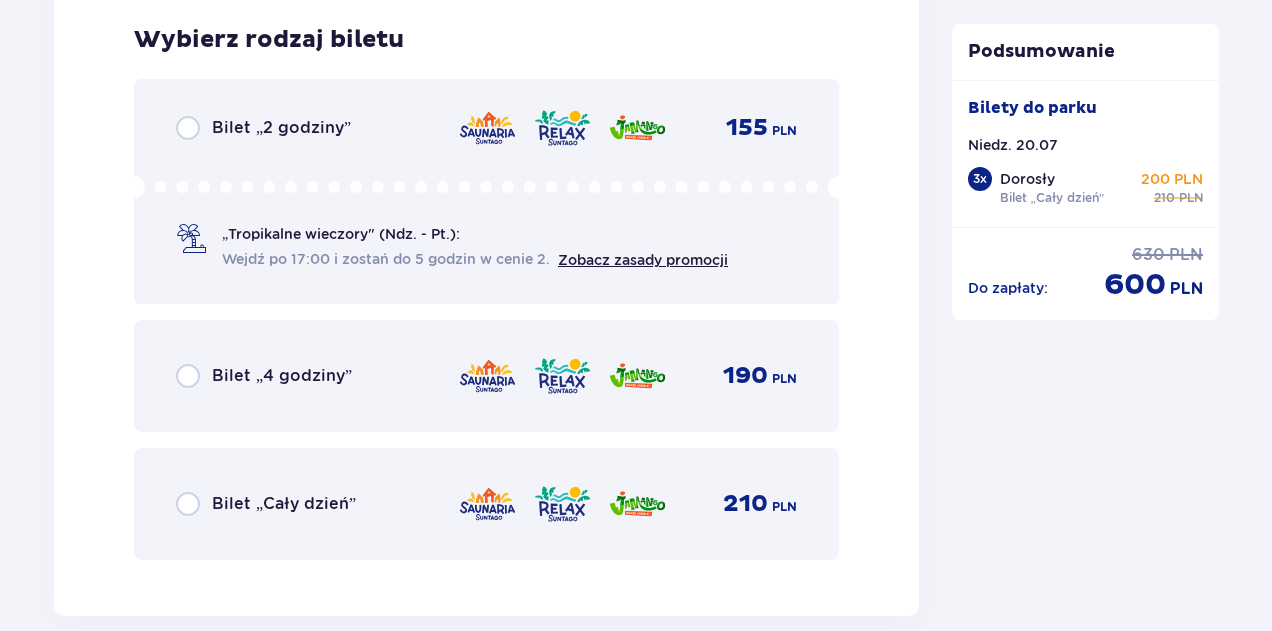 scroll, scrollTop: 6739, scrollLeft: 0, axis: vertical 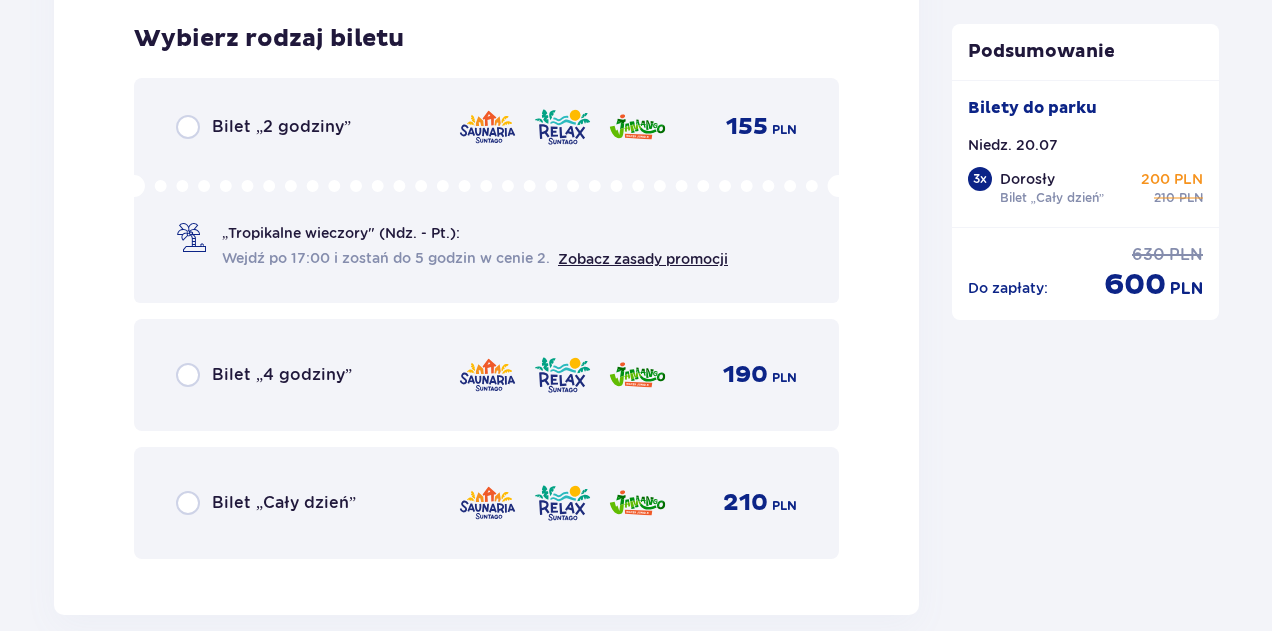 click on "Bilet „Cały dzień” 210 PLN" at bounding box center [486, 503] 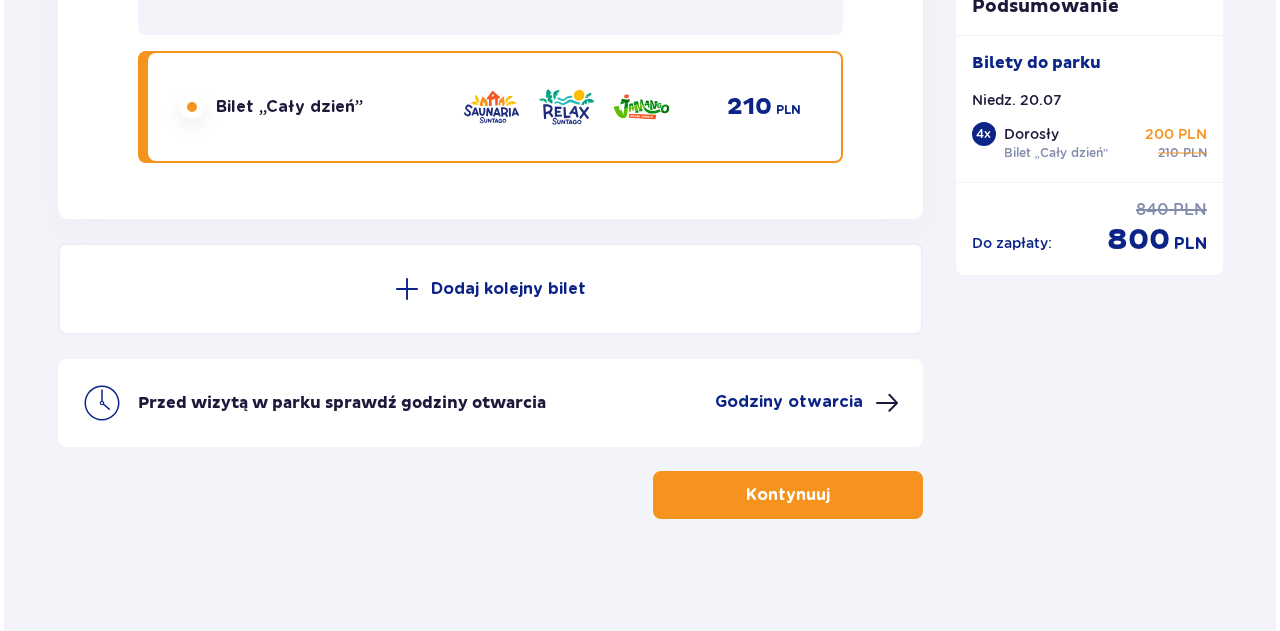 scroll, scrollTop: 7142, scrollLeft: 0, axis: vertical 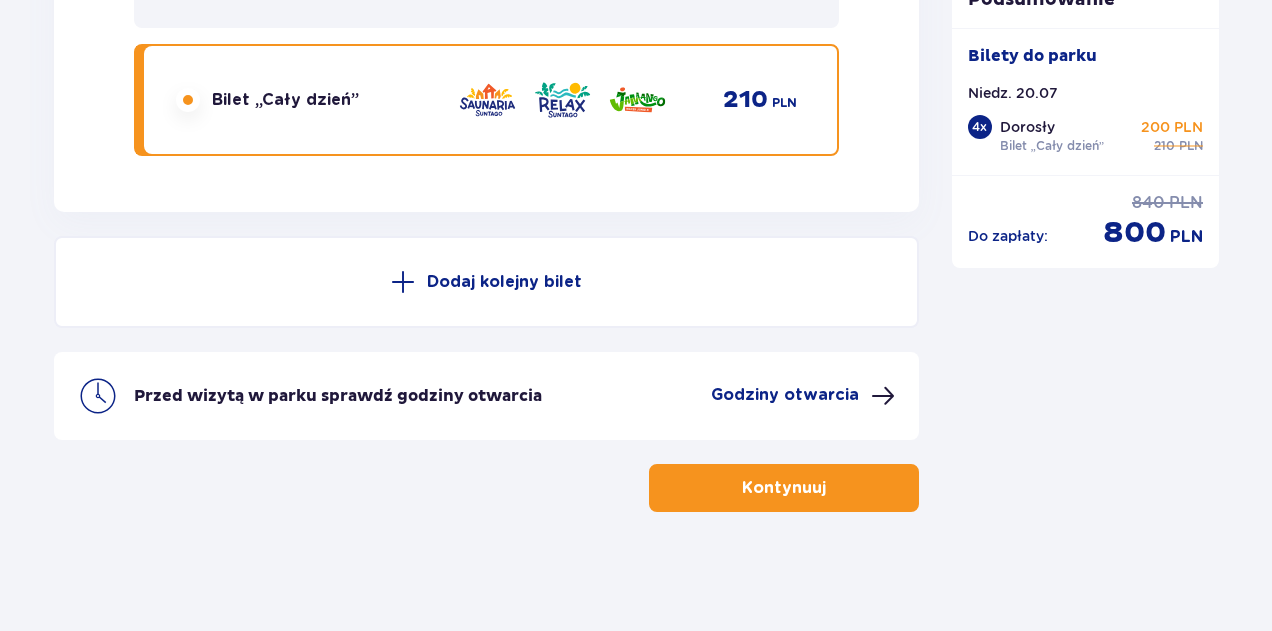 click on "Godziny otwarcia" at bounding box center (785, 395) 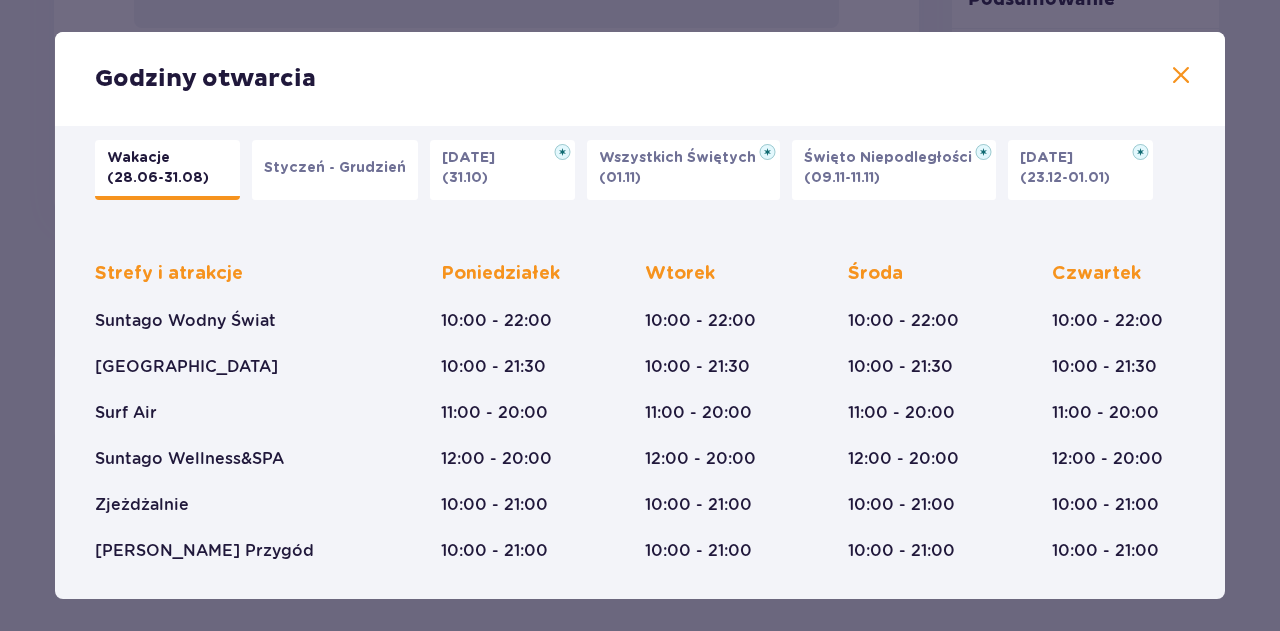 scroll, scrollTop: 0, scrollLeft: 0, axis: both 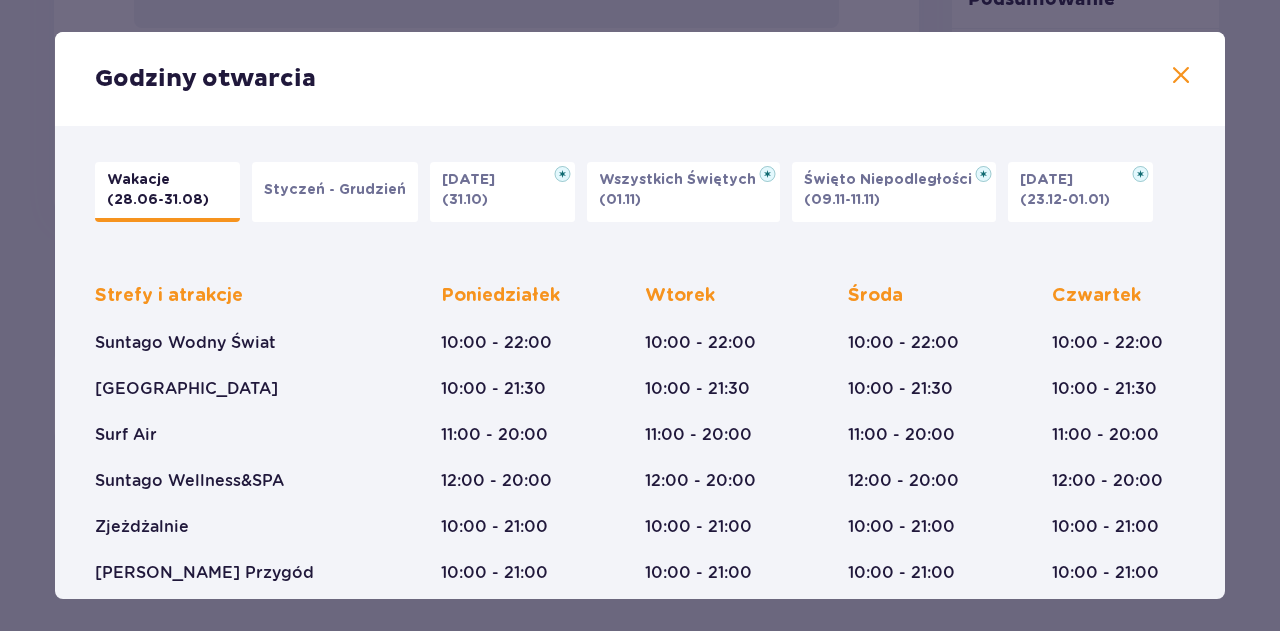 click on "(23.12-01.01)" at bounding box center (1065, 200) 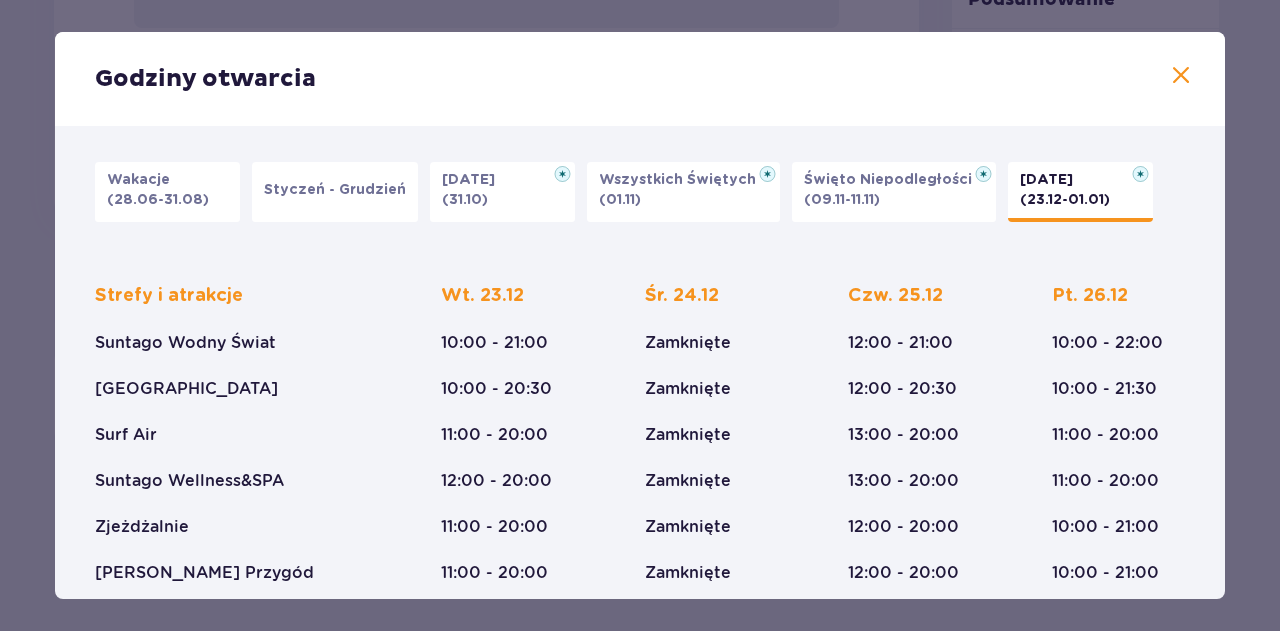 click on "(28.06-31.08)" at bounding box center (158, 200) 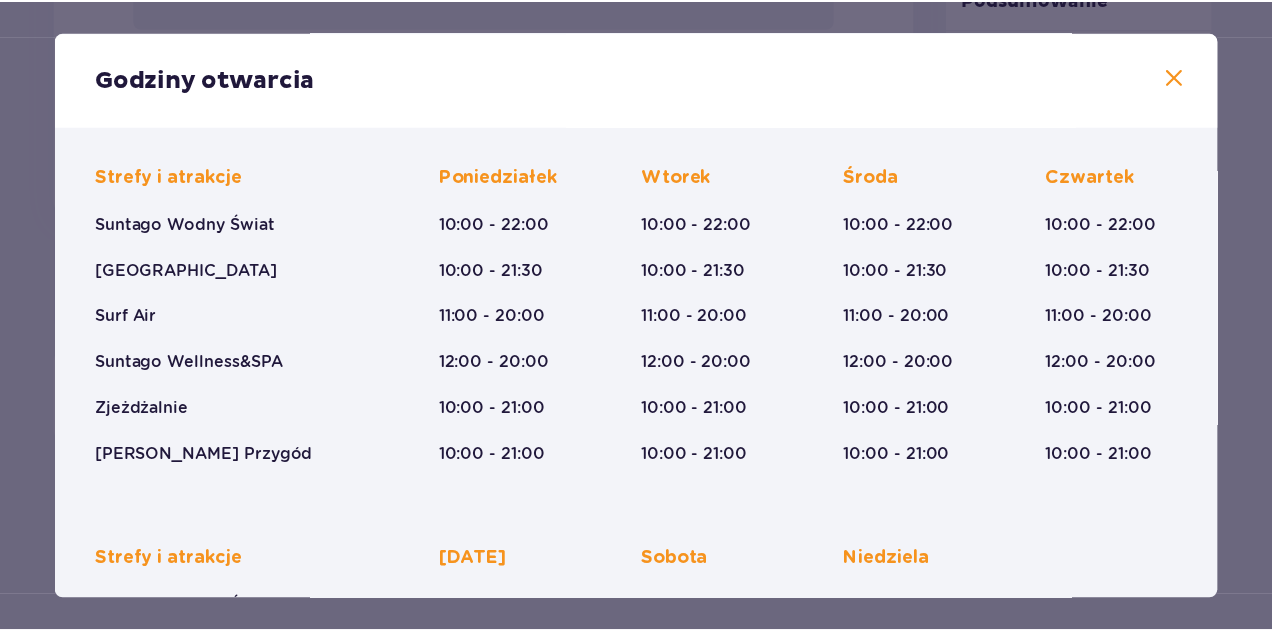 scroll, scrollTop: 0, scrollLeft: 0, axis: both 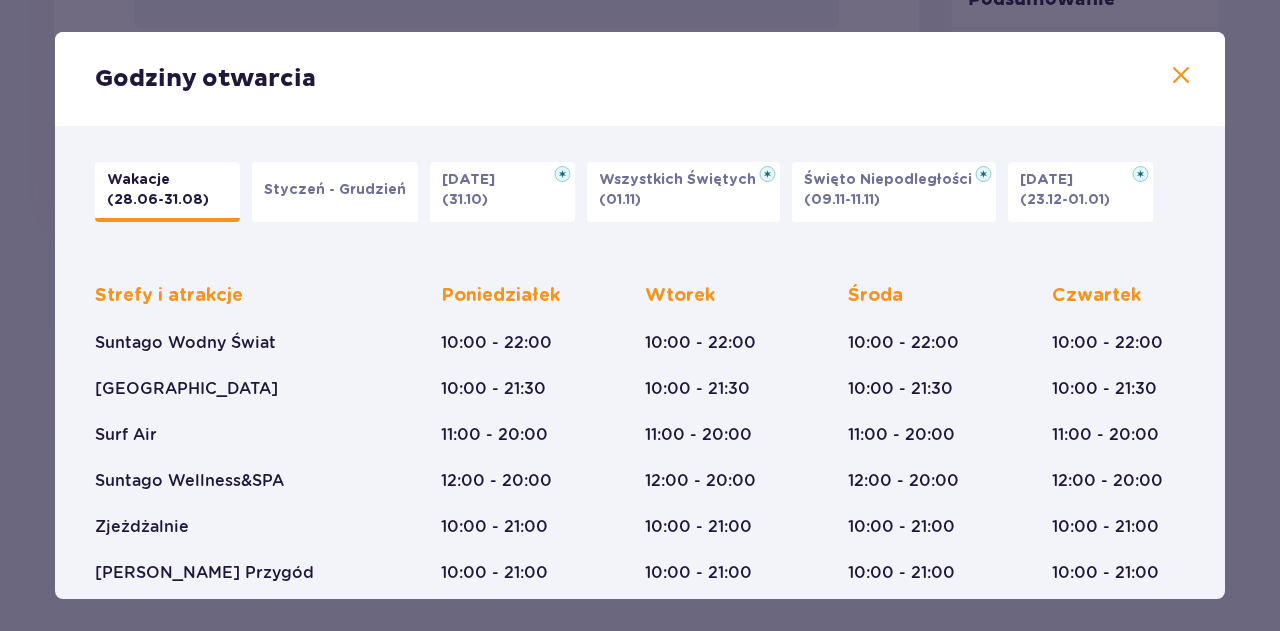click on "Godziny otwarcia" at bounding box center [640, 79] 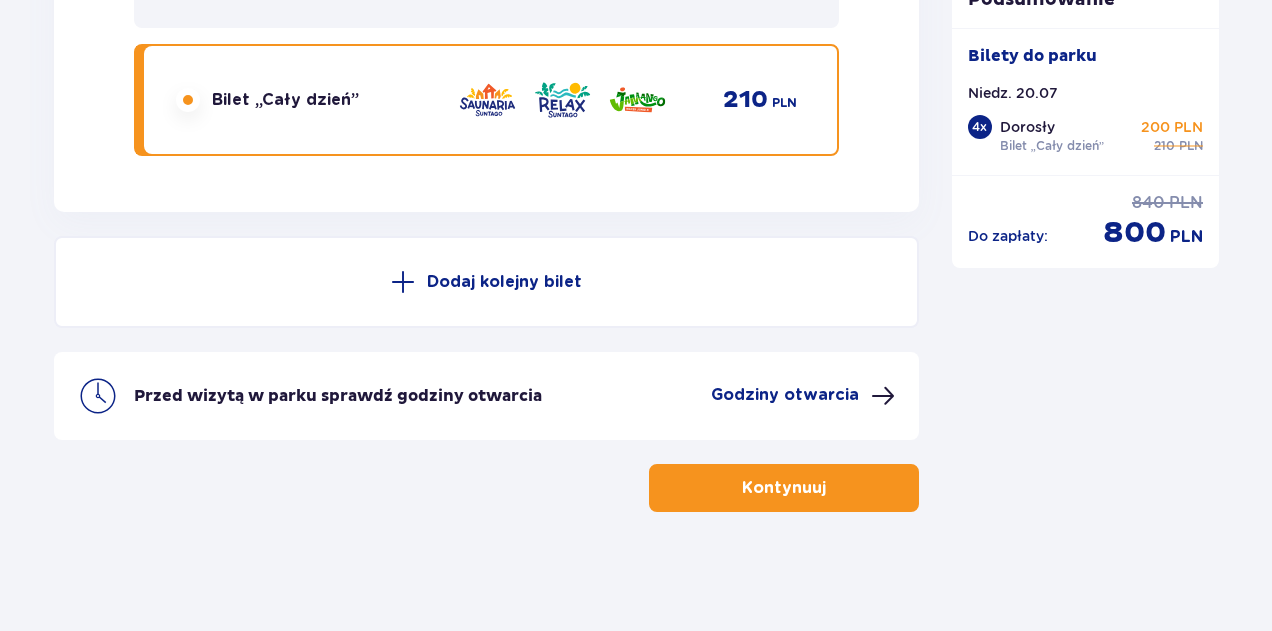 click on "Kontynuuj" at bounding box center [784, 488] 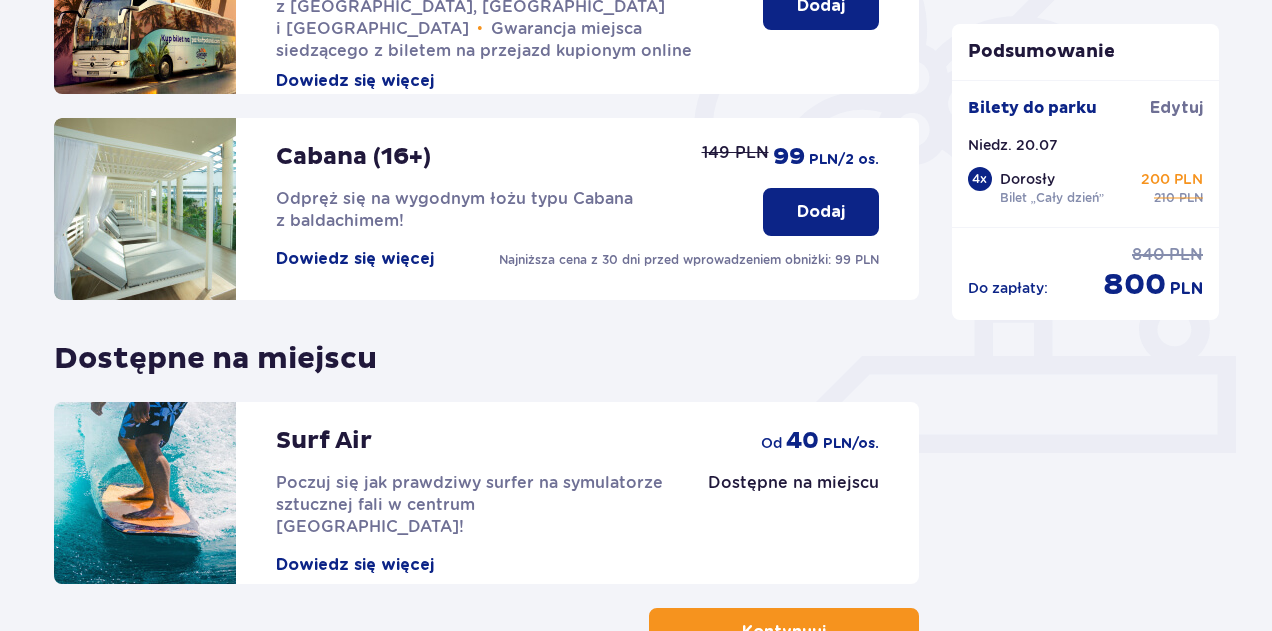 scroll, scrollTop: 400, scrollLeft: 0, axis: vertical 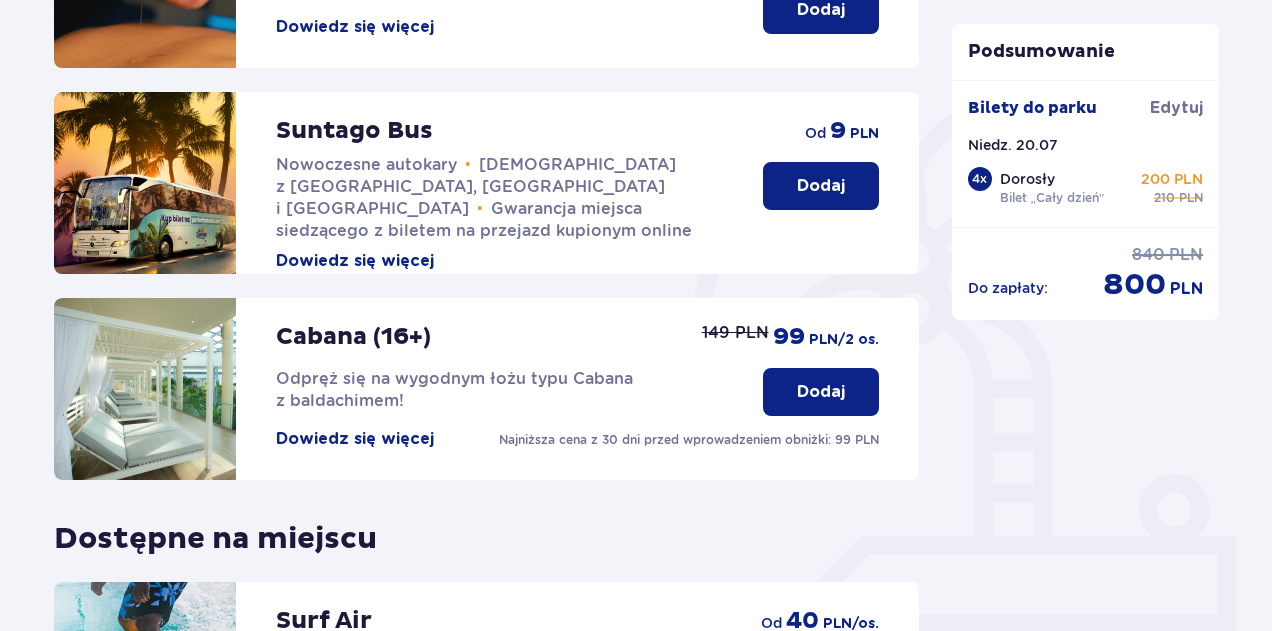 click at bounding box center (145, 389) 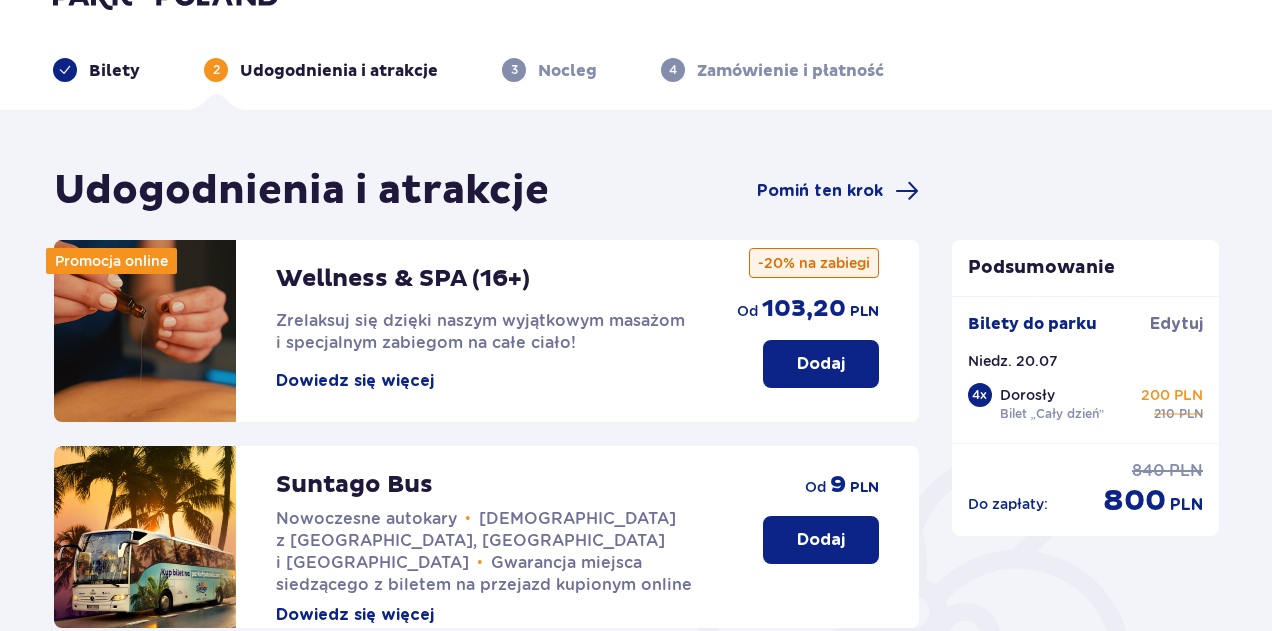 scroll, scrollTop: 0, scrollLeft: 0, axis: both 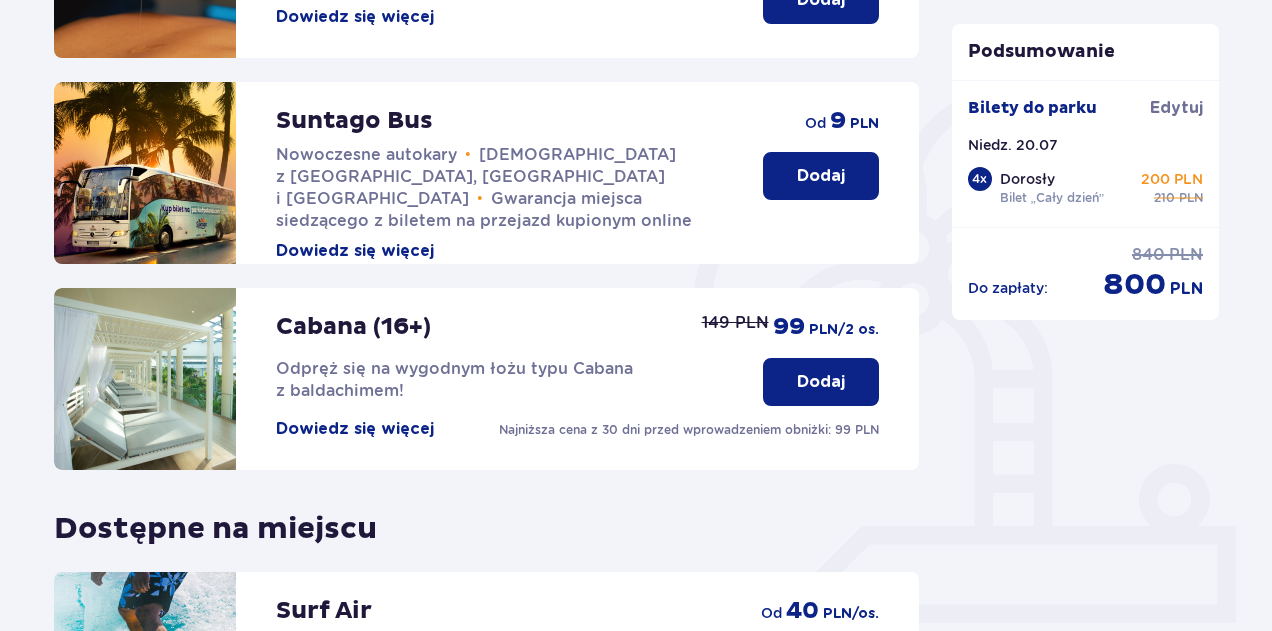 click on "Dodaj" at bounding box center (821, 382) 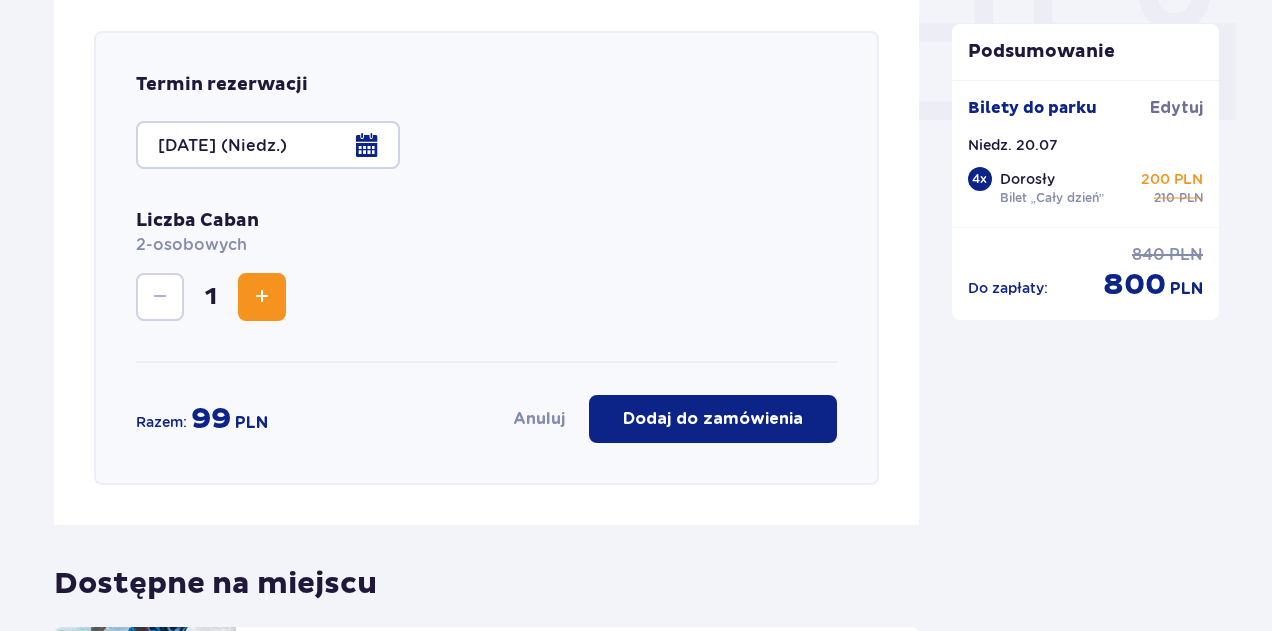 scroll, scrollTop: 920, scrollLeft: 0, axis: vertical 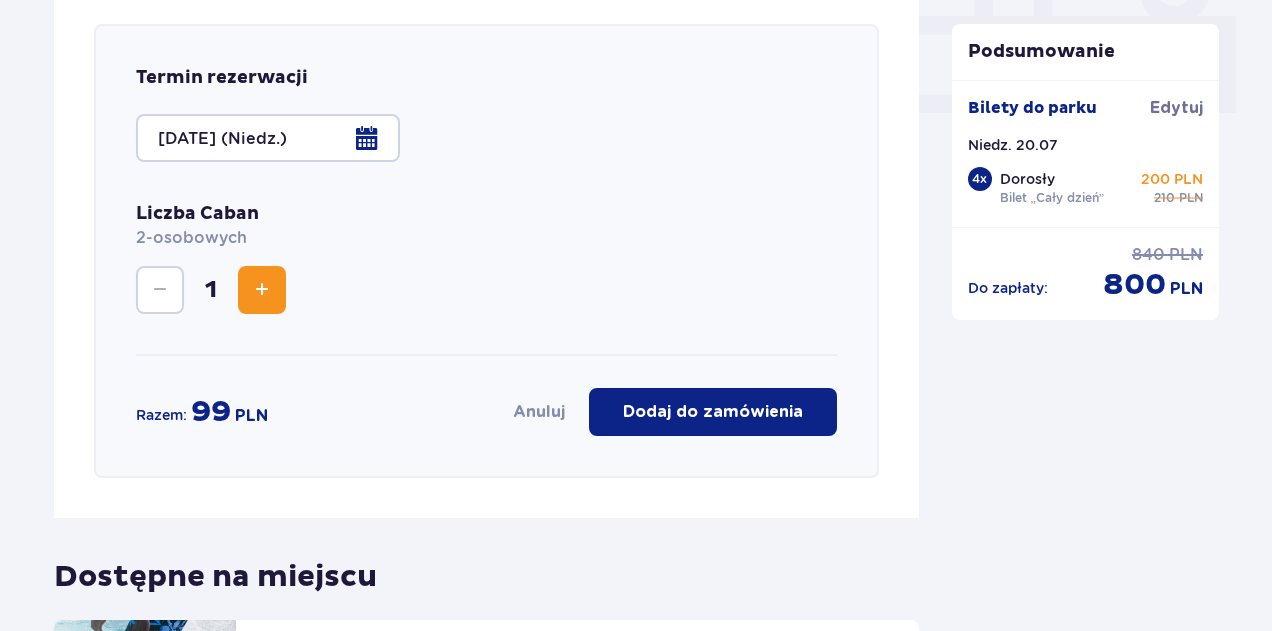 click at bounding box center [262, 290] 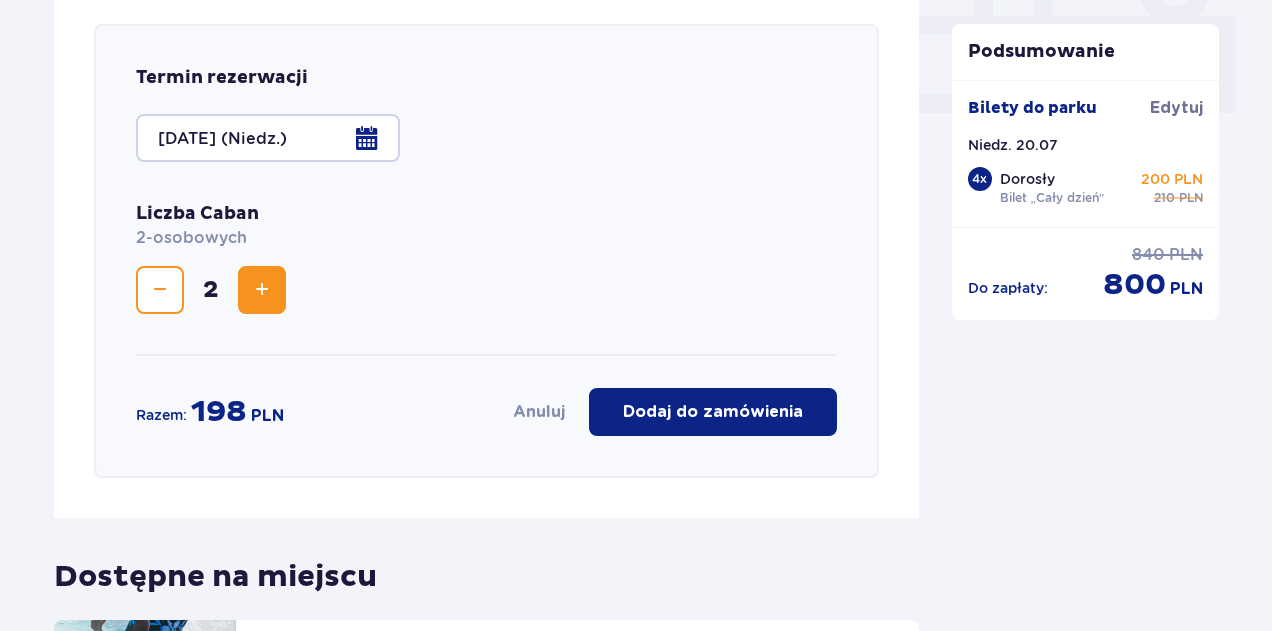 click on "Dodaj do zamówienia" at bounding box center [713, 412] 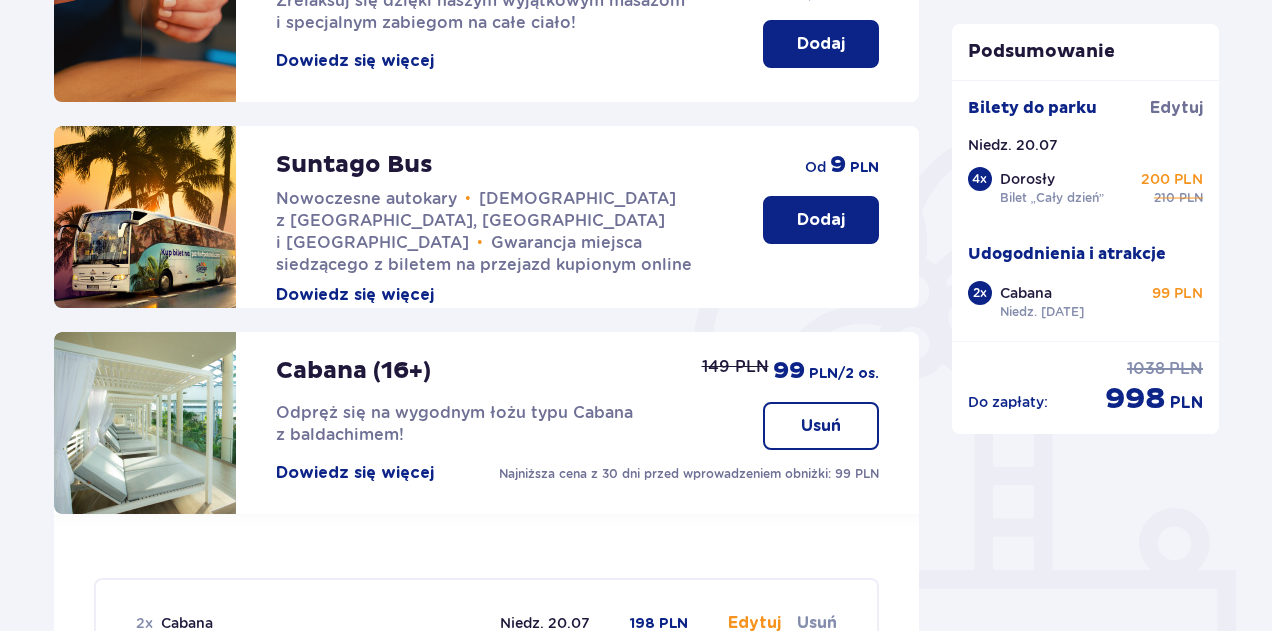 scroll, scrollTop: 120, scrollLeft: 0, axis: vertical 